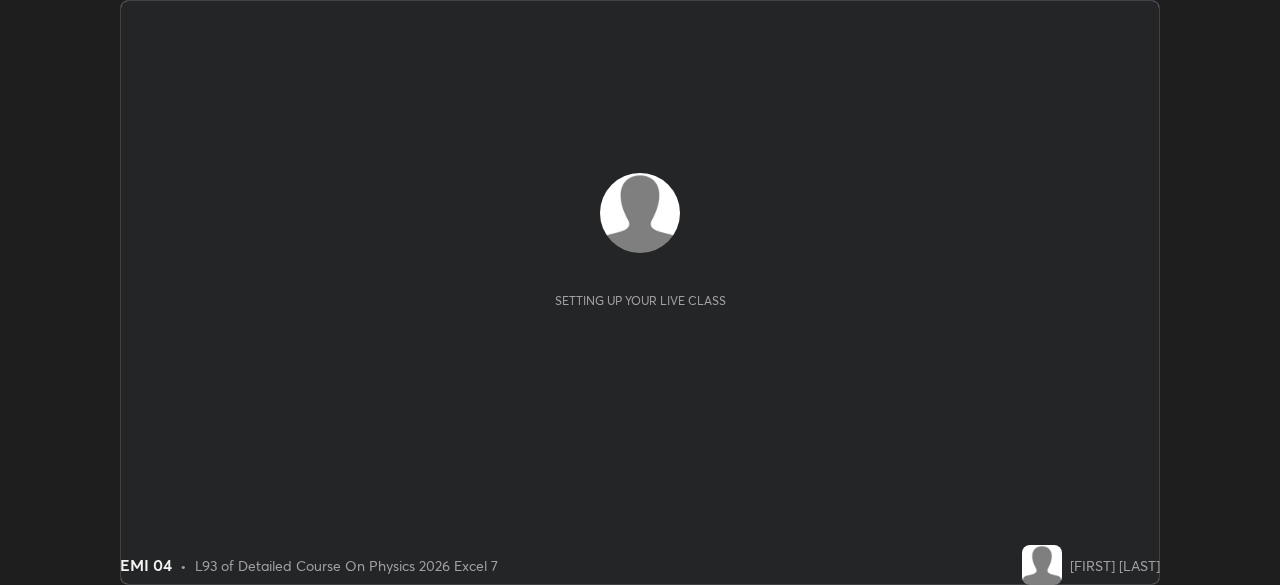 scroll, scrollTop: 0, scrollLeft: 0, axis: both 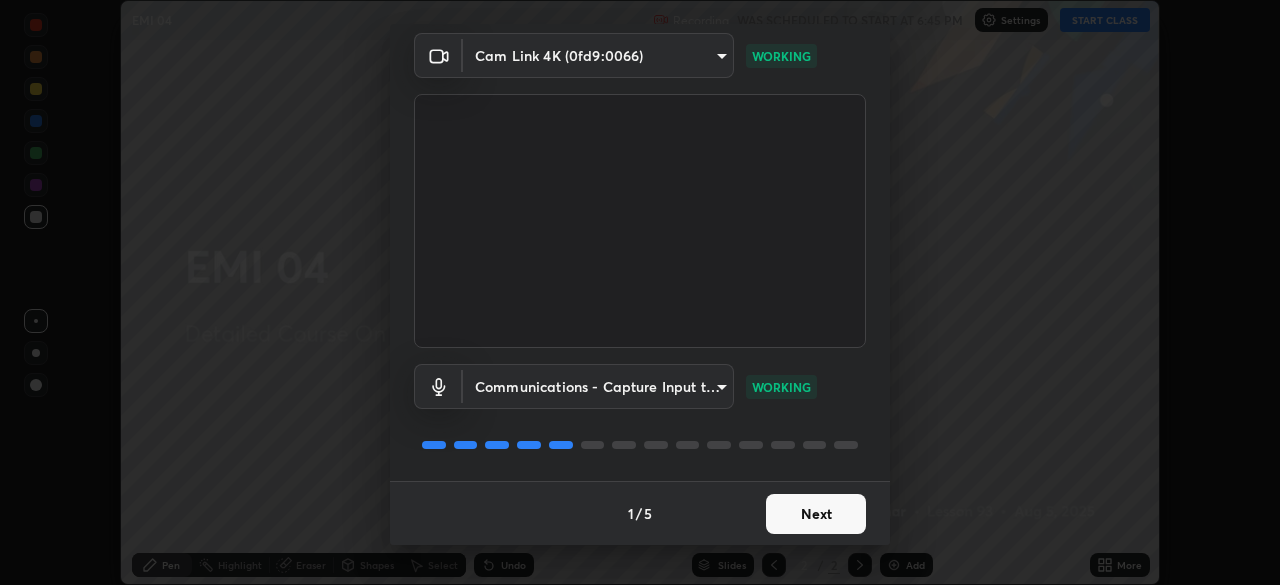 click on "Next" at bounding box center (816, 514) 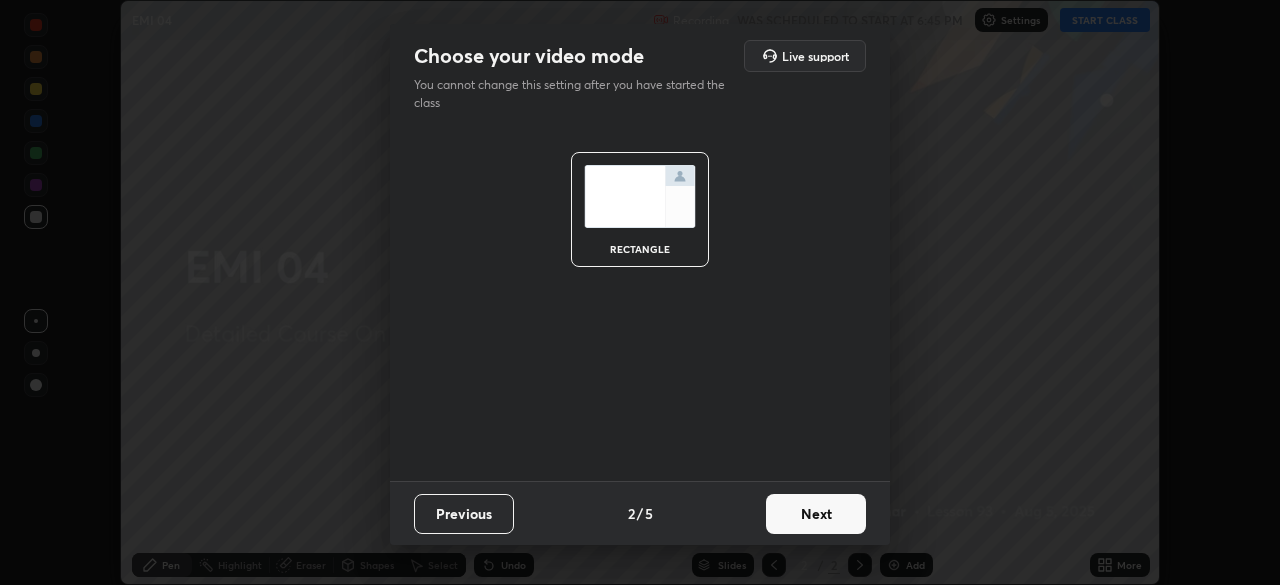 scroll, scrollTop: 0, scrollLeft: 0, axis: both 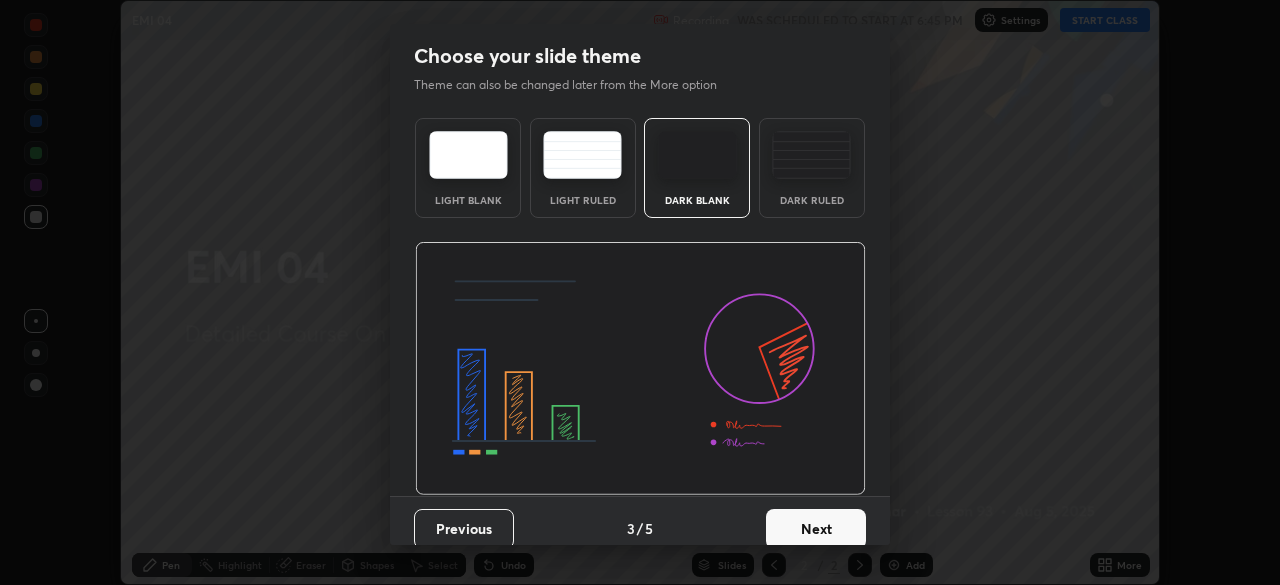 click on "Next" at bounding box center (816, 529) 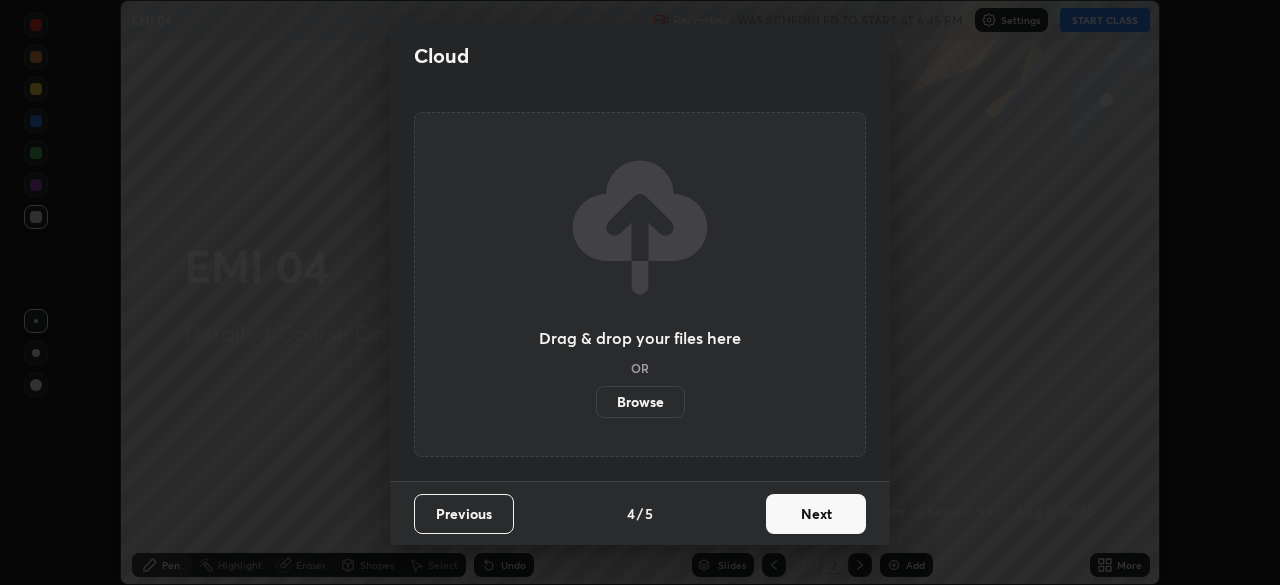 click on "Next" at bounding box center (816, 514) 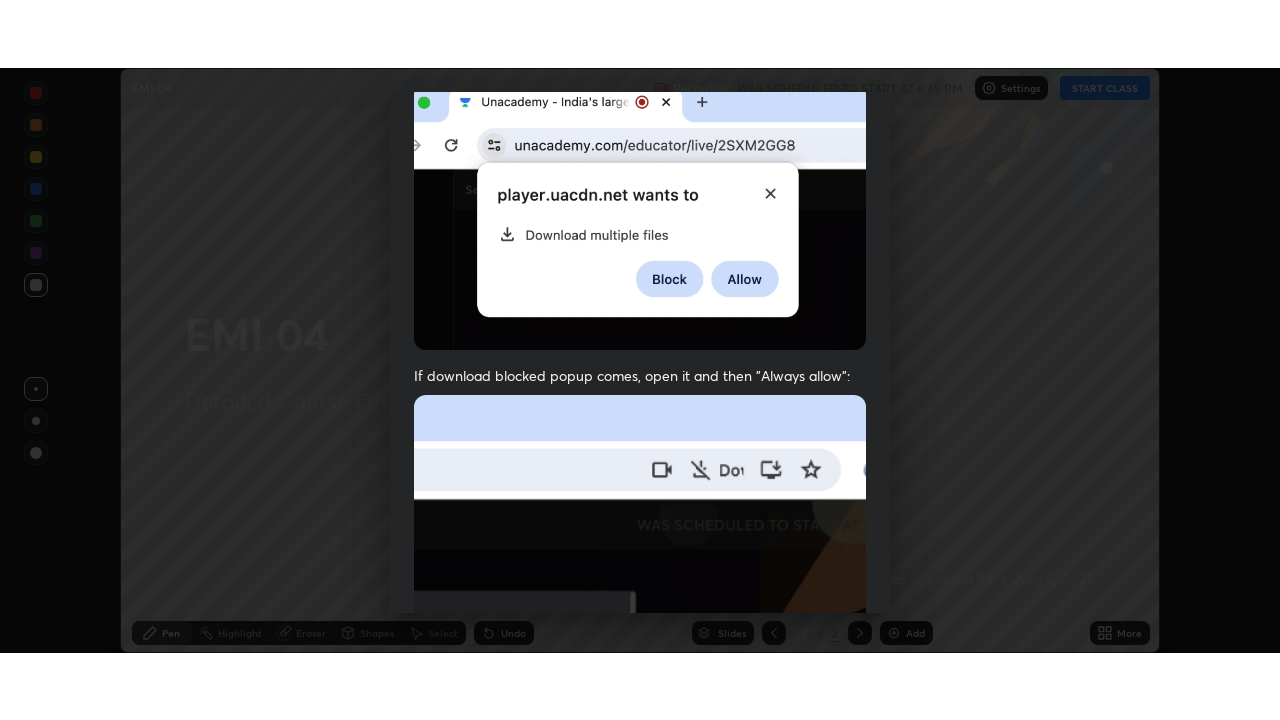 scroll, scrollTop: 479, scrollLeft: 0, axis: vertical 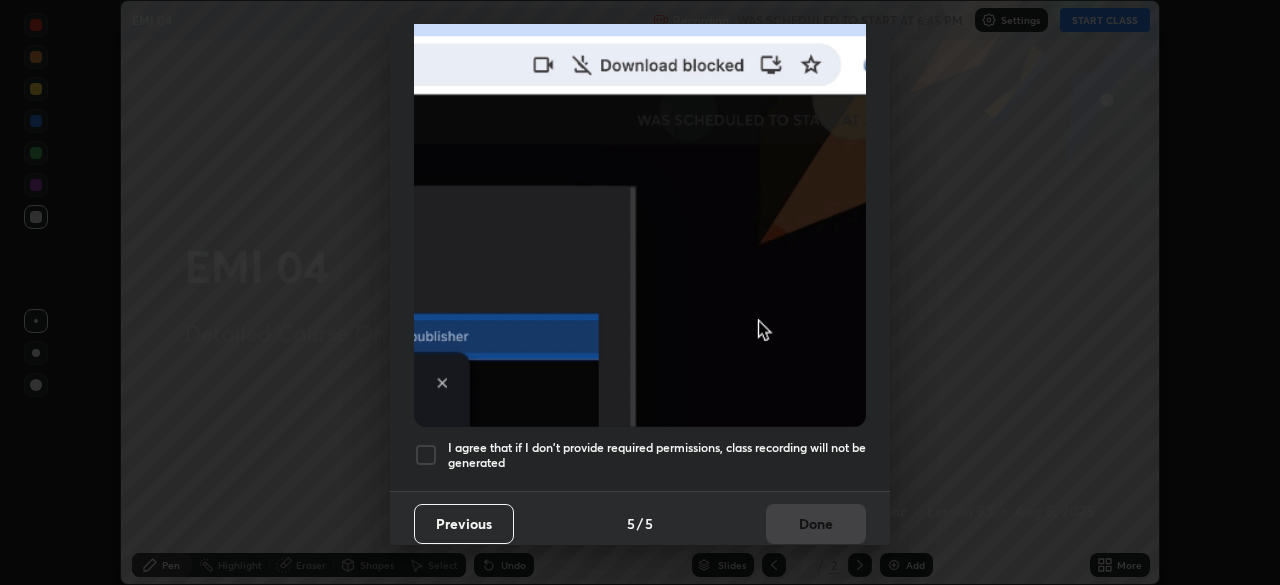 click at bounding box center [426, 455] 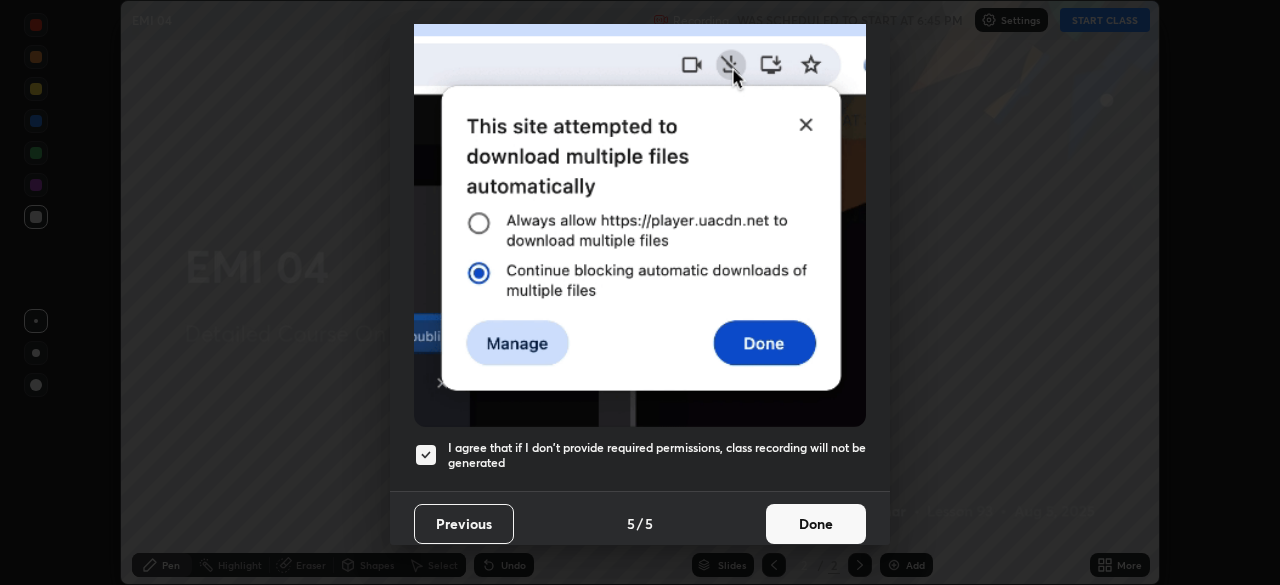 click on "Done" at bounding box center (816, 524) 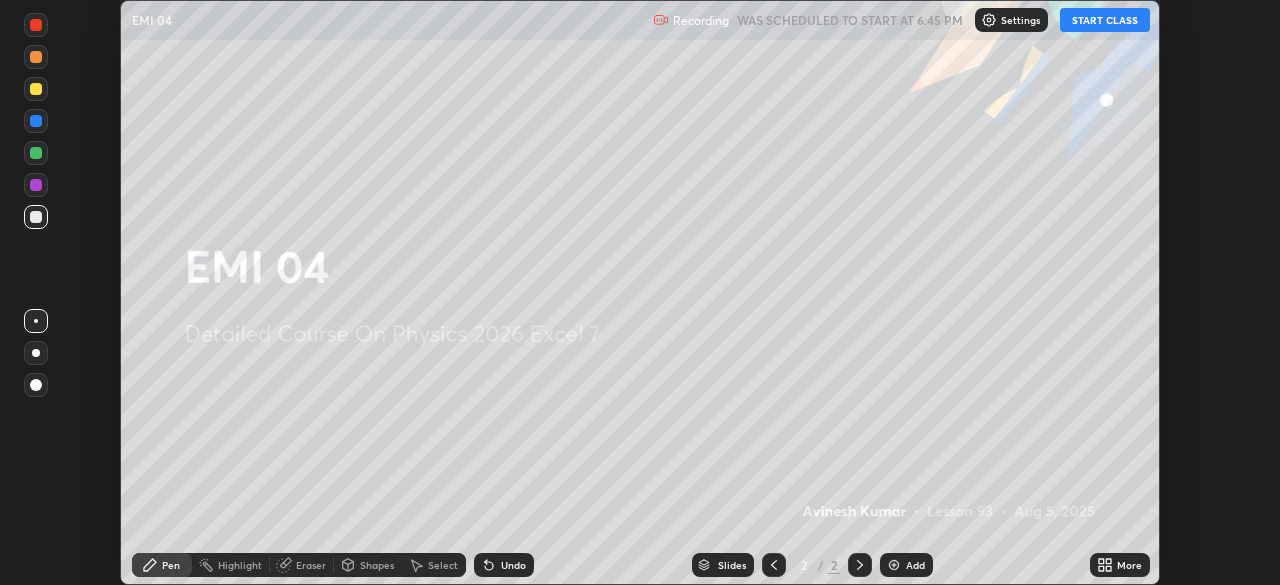 click 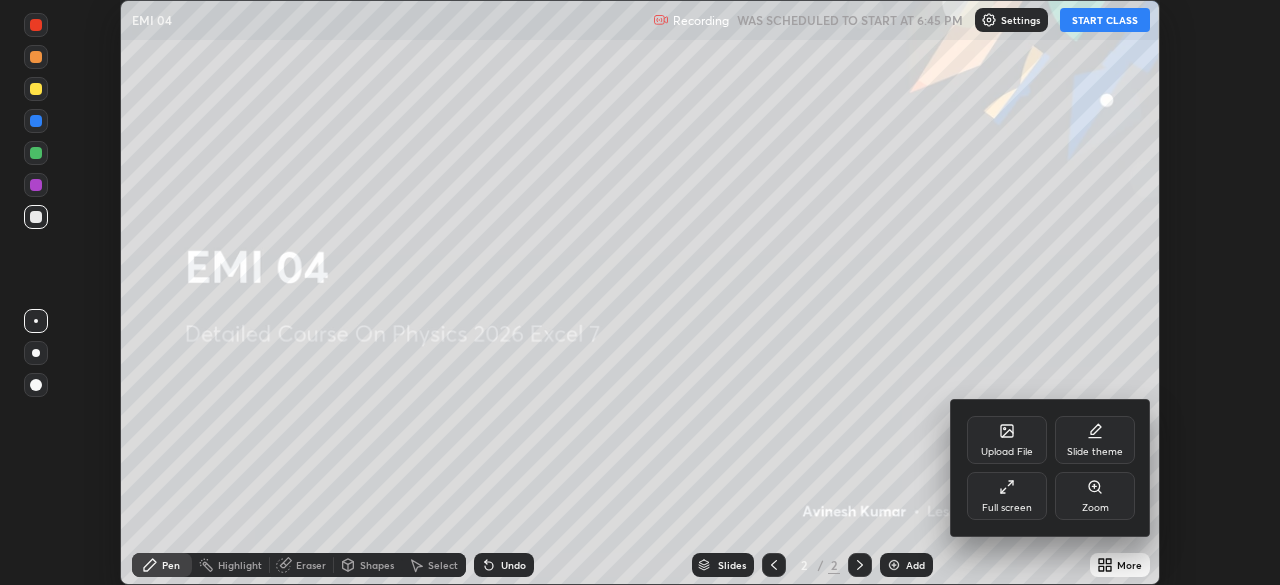 click at bounding box center (640, 292) 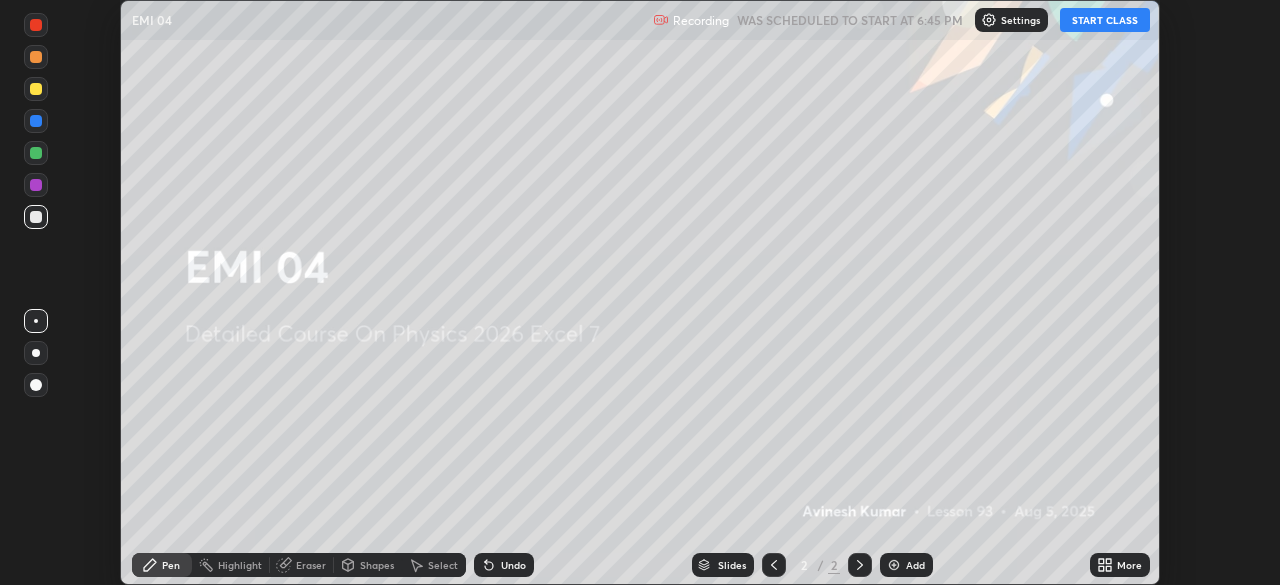 click on "START CLASS" at bounding box center (1105, 20) 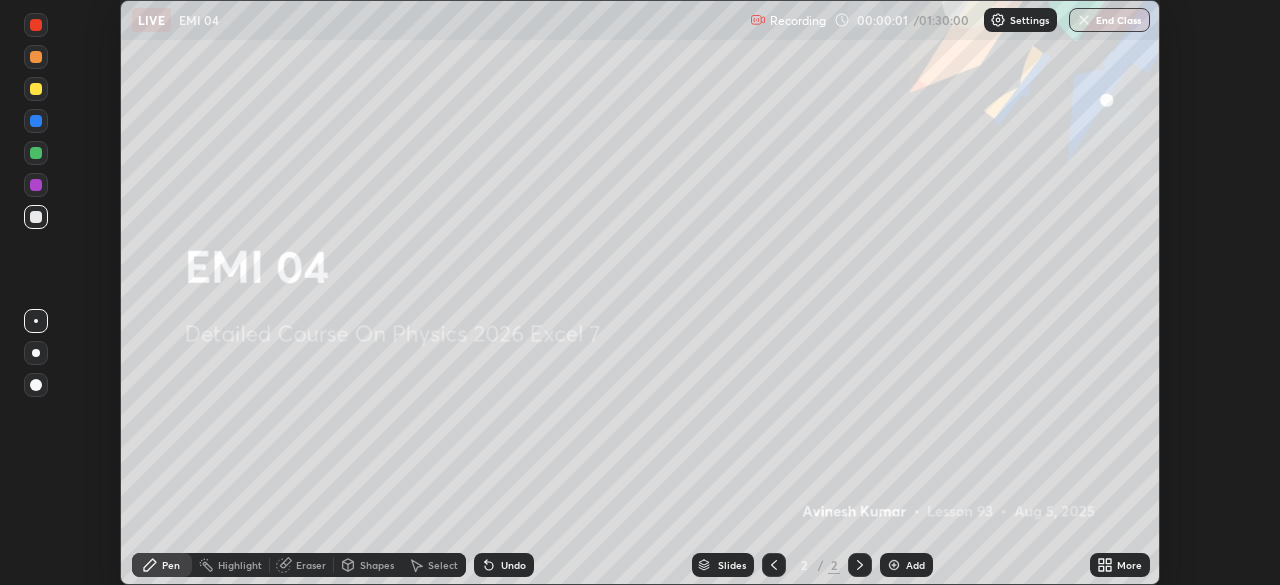 click 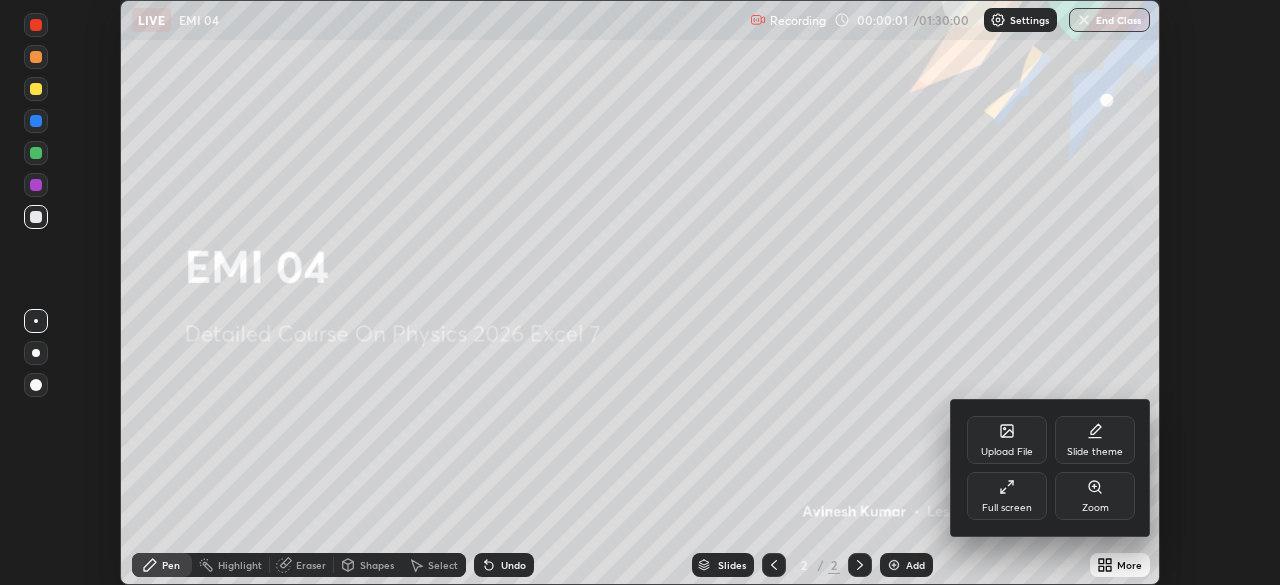 click 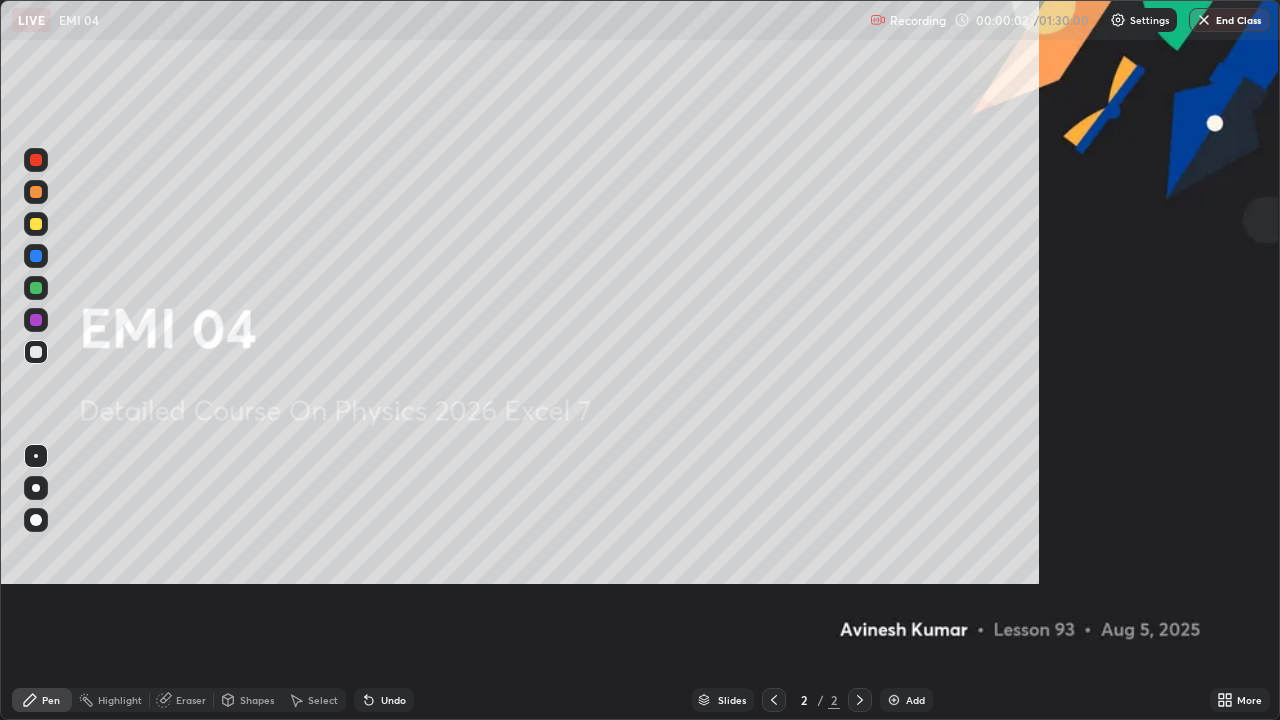 scroll, scrollTop: 99280, scrollLeft: 98720, axis: both 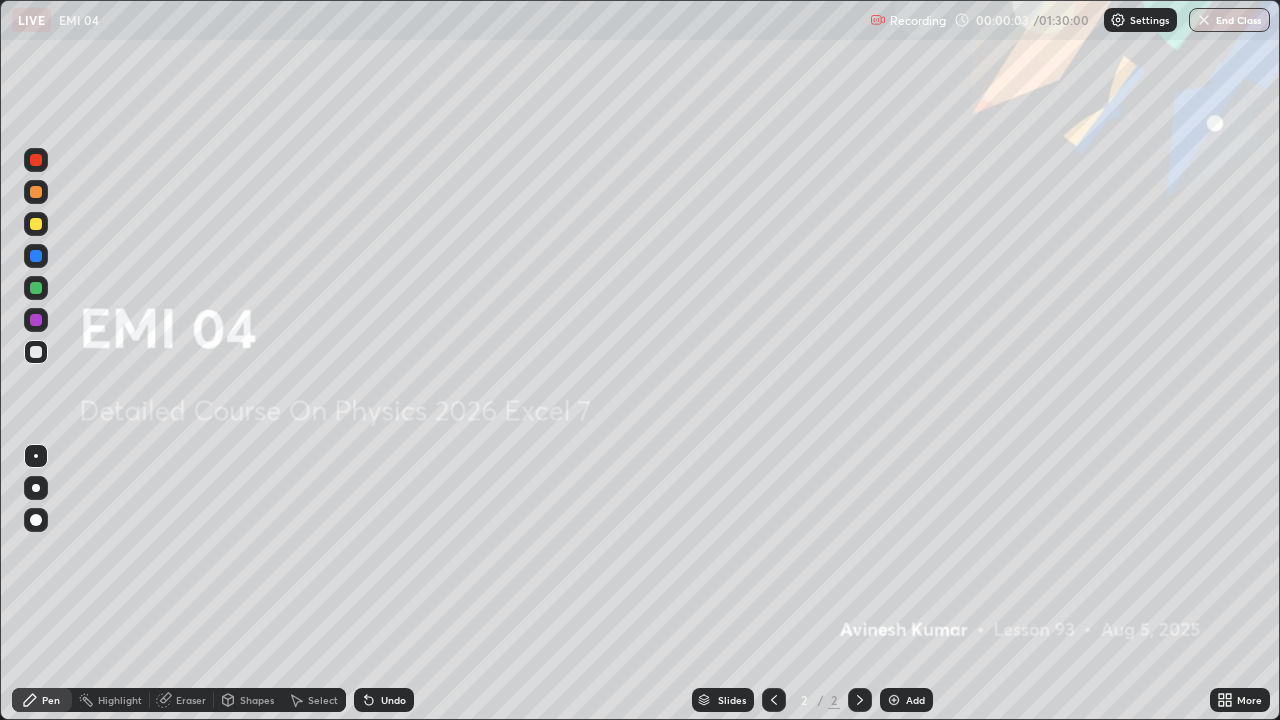 click at bounding box center (894, 700) 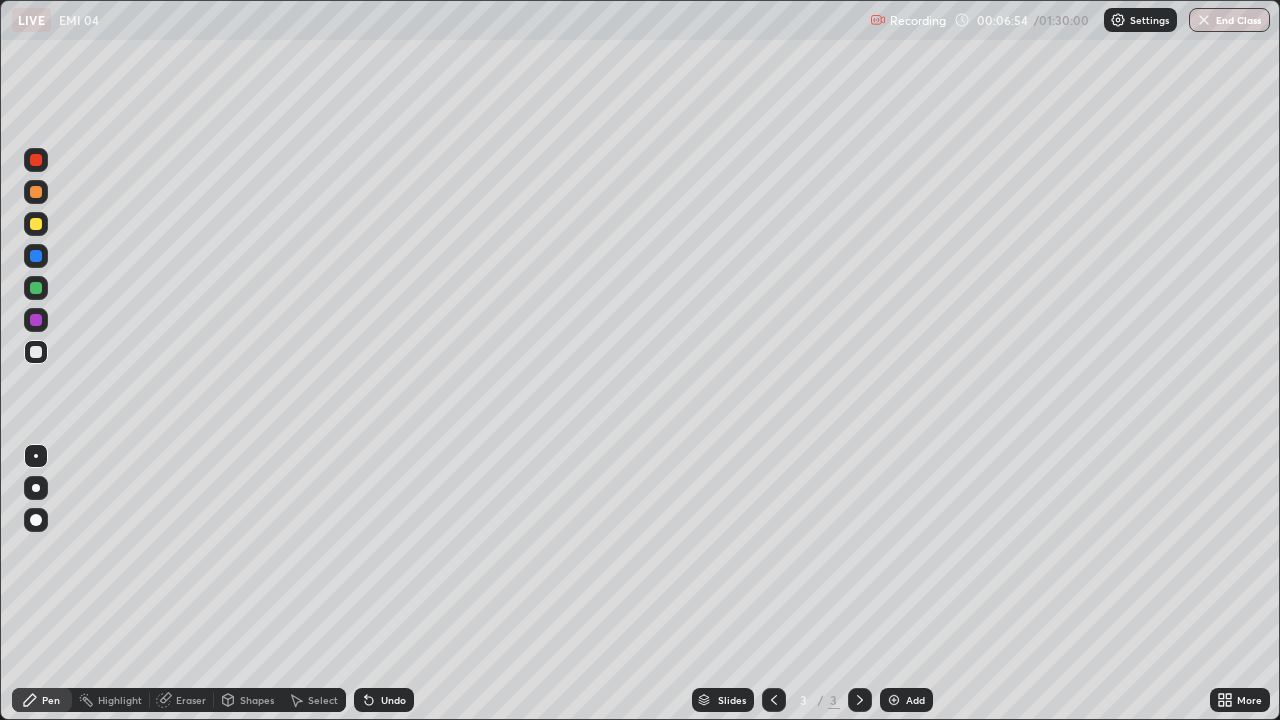 click at bounding box center (894, 700) 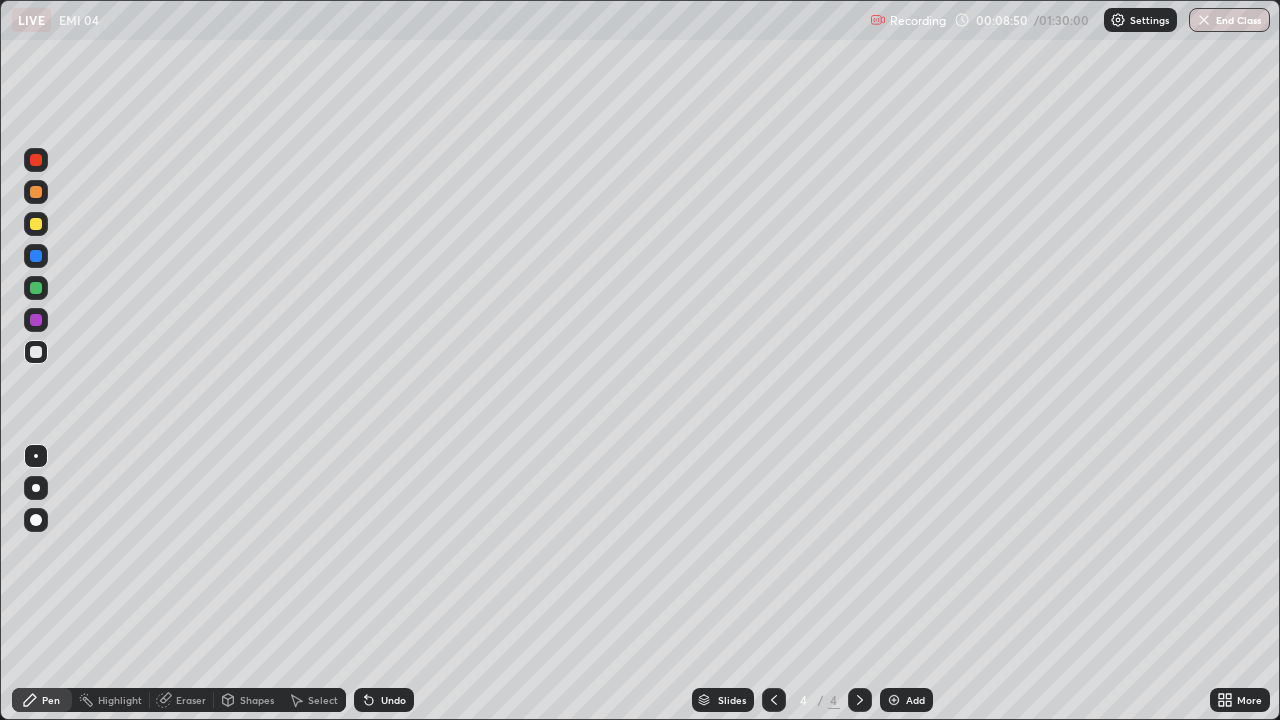 click on "Eraser" at bounding box center [191, 700] 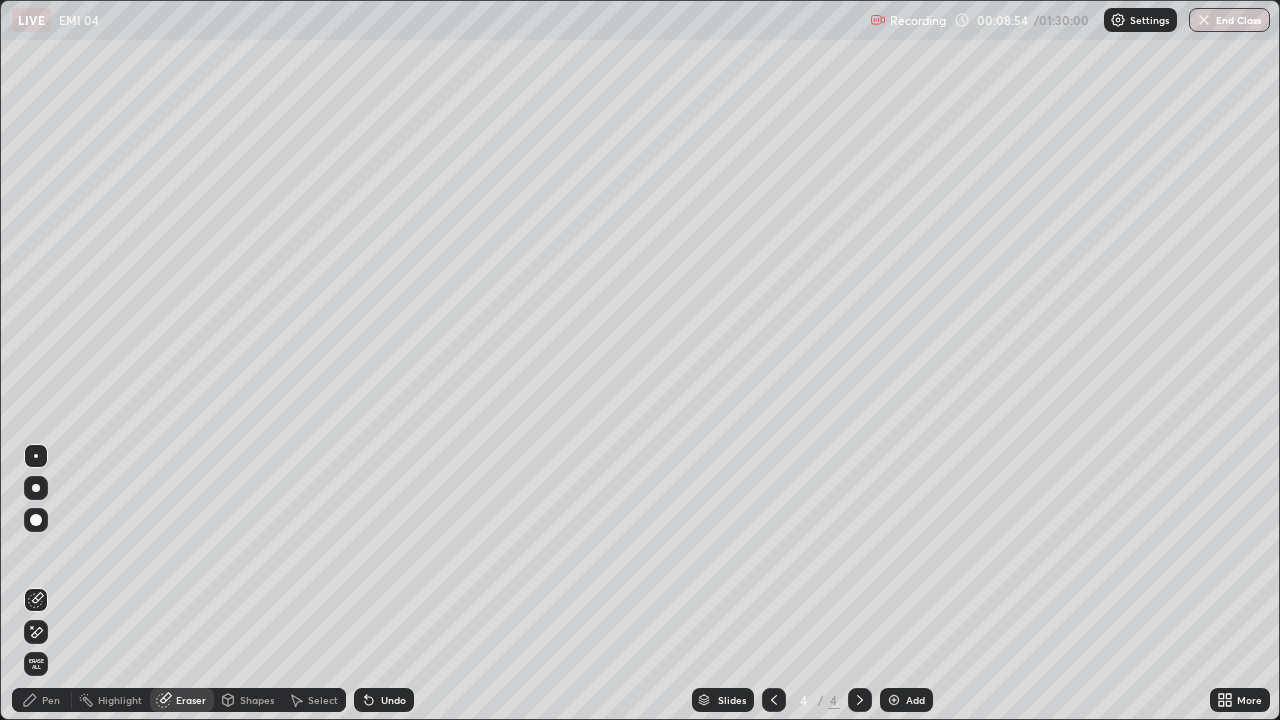 click on "Pen" at bounding box center [51, 700] 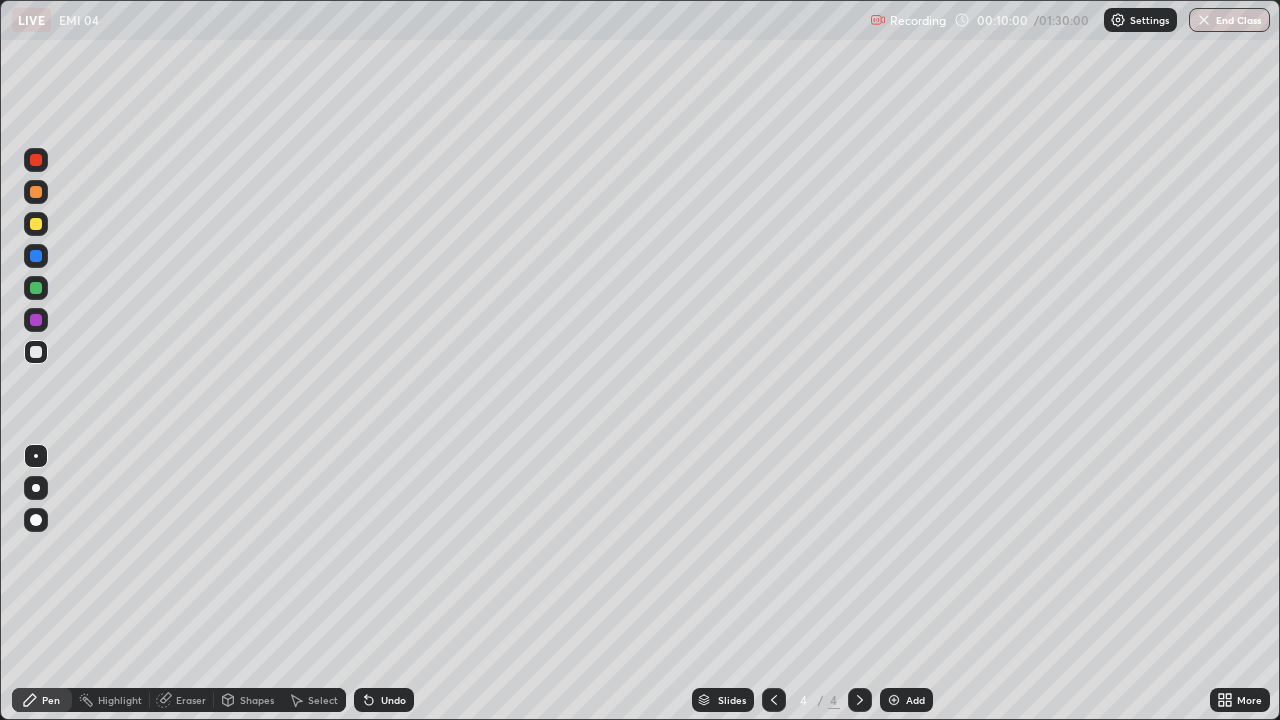 click at bounding box center [36, 320] 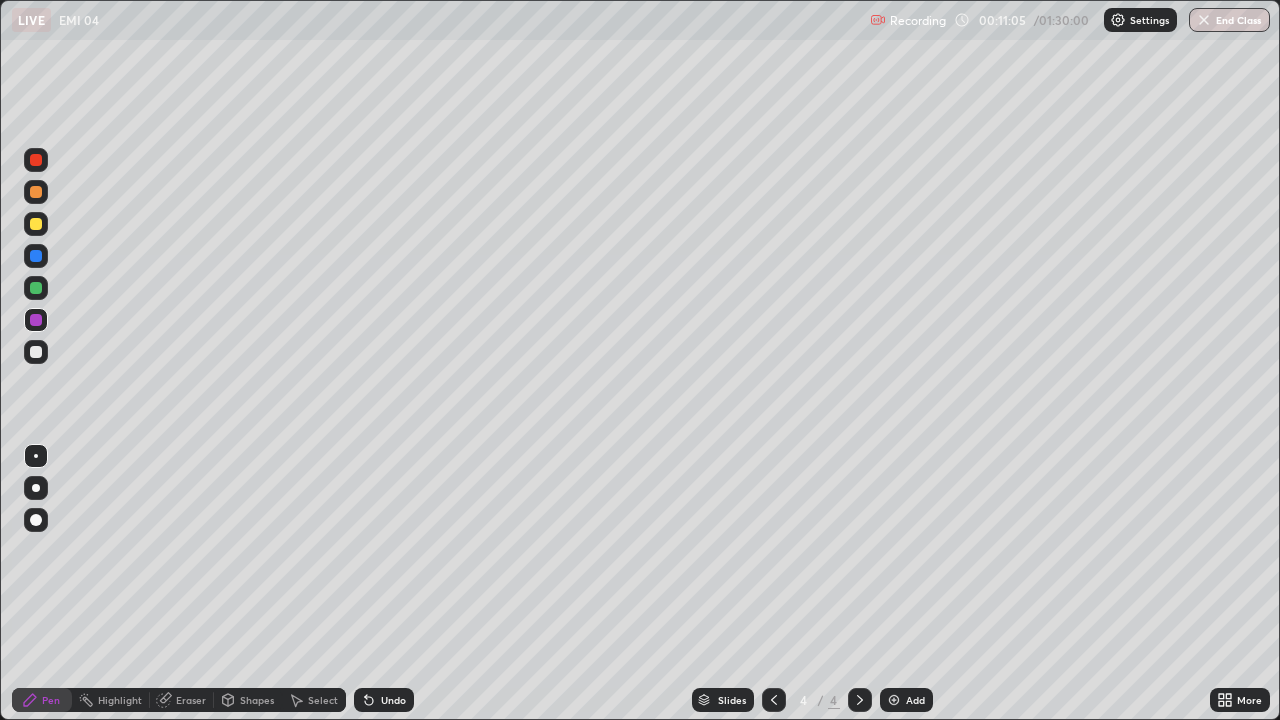 click at bounding box center [36, 288] 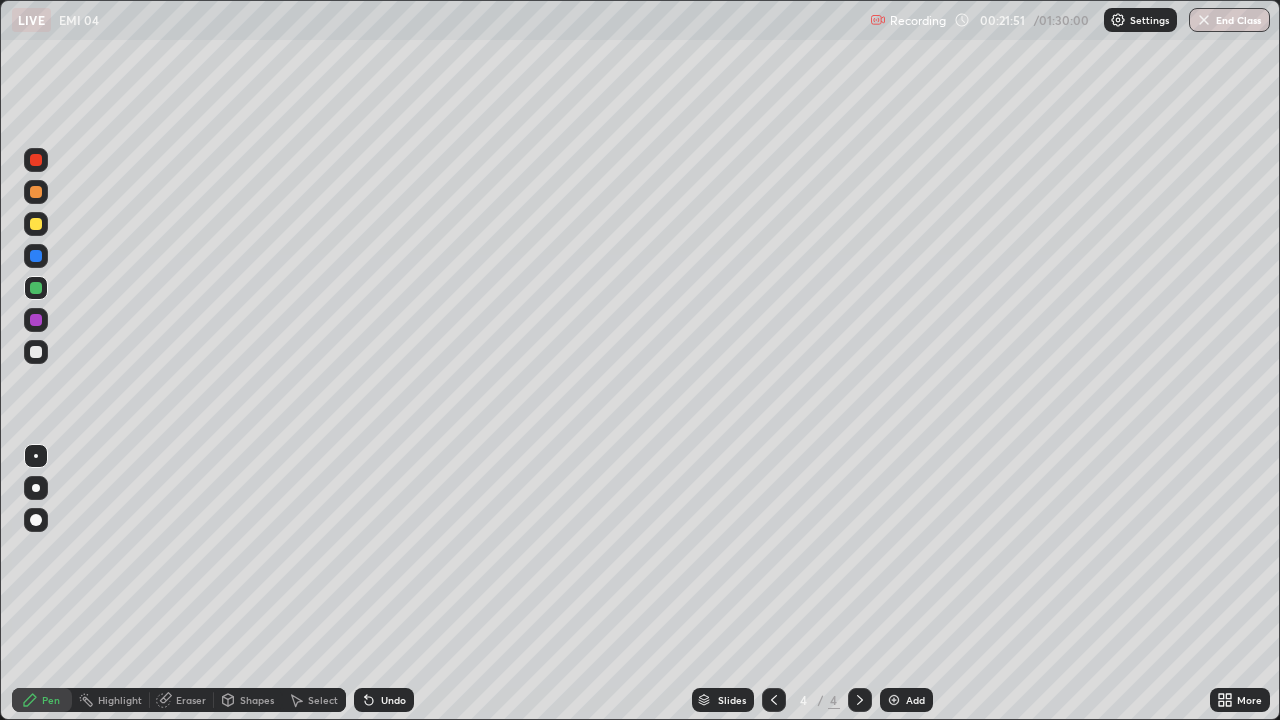 click at bounding box center (894, 700) 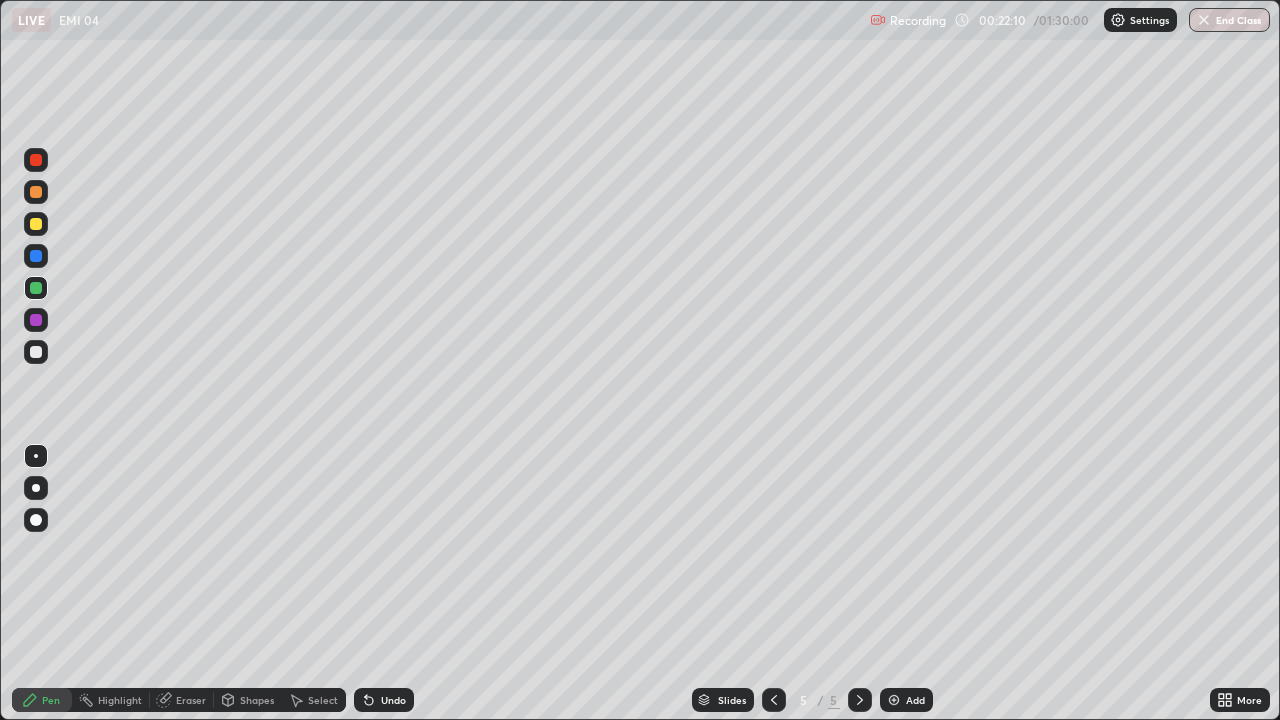 click at bounding box center [36, 352] 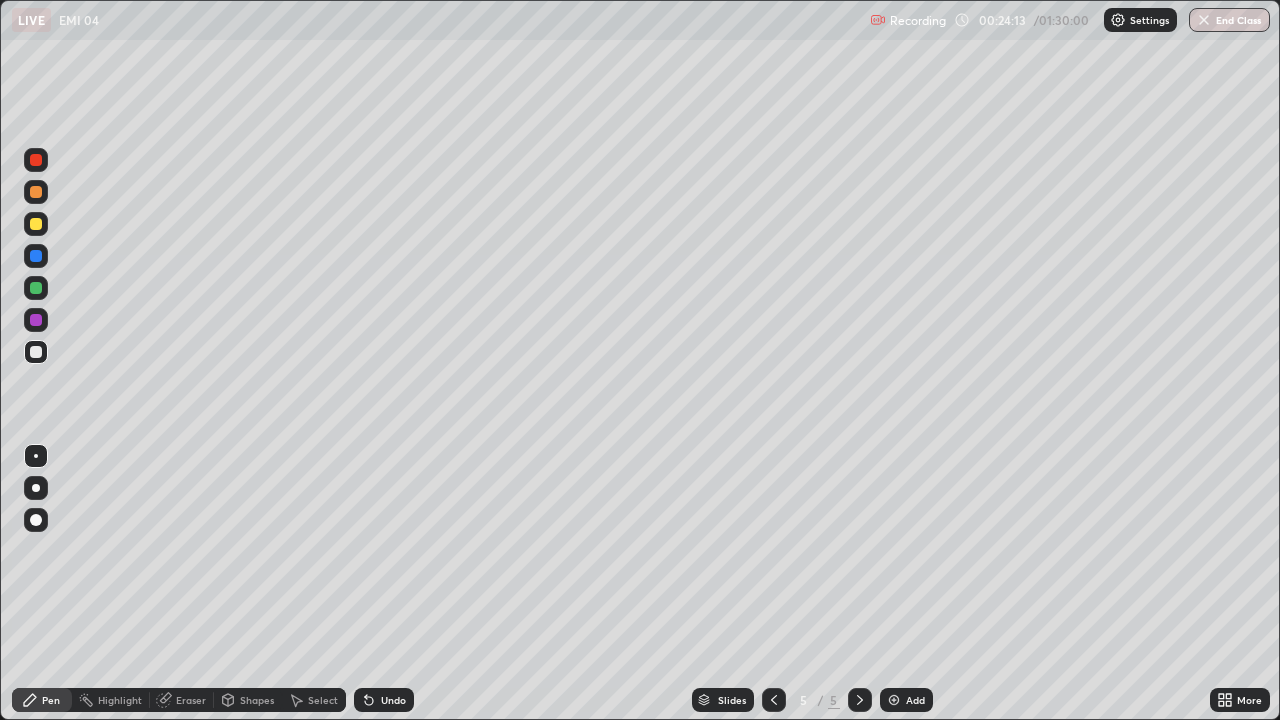 click on "Highlight" at bounding box center (120, 700) 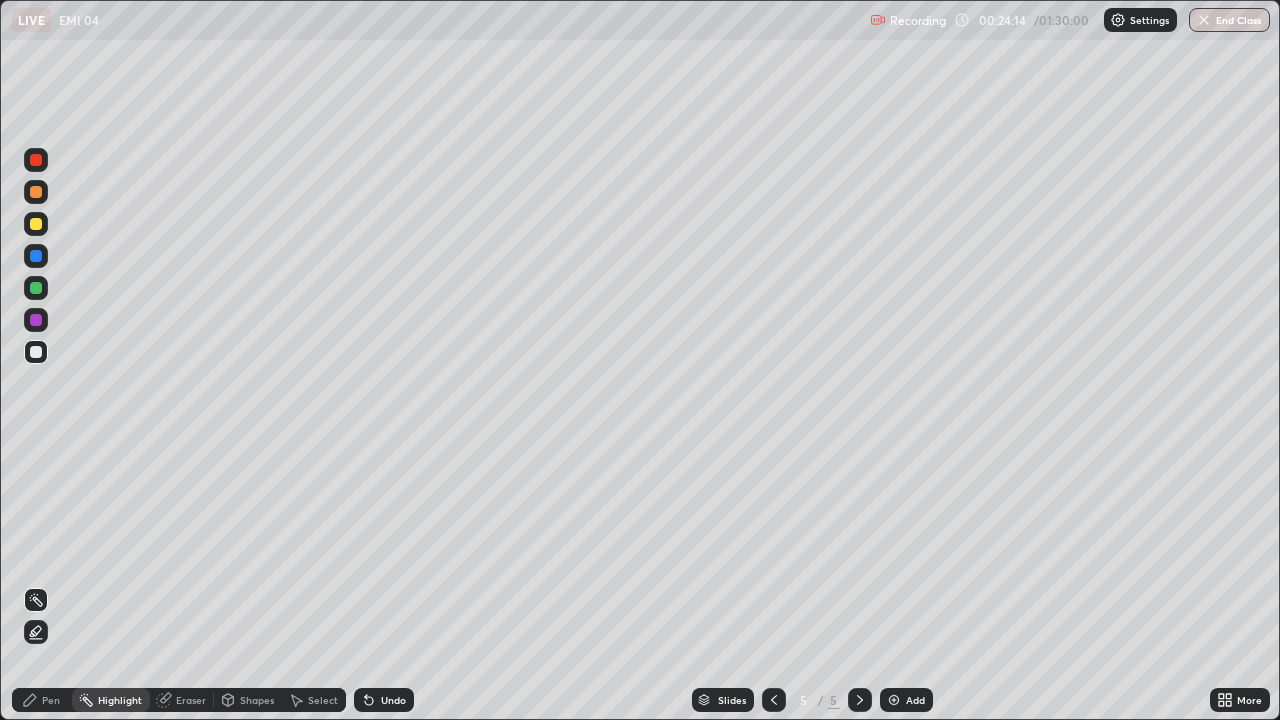 click on "Eraser" at bounding box center [191, 700] 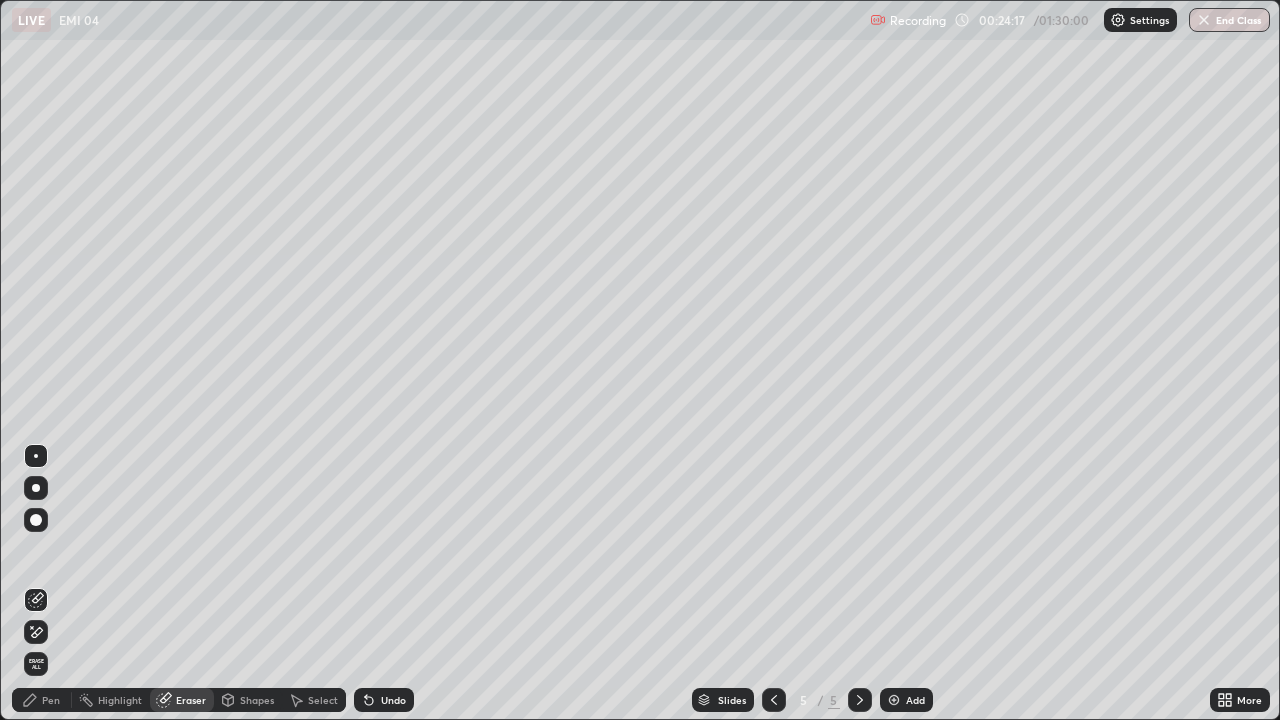 click on "Pen" at bounding box center (51, 700) 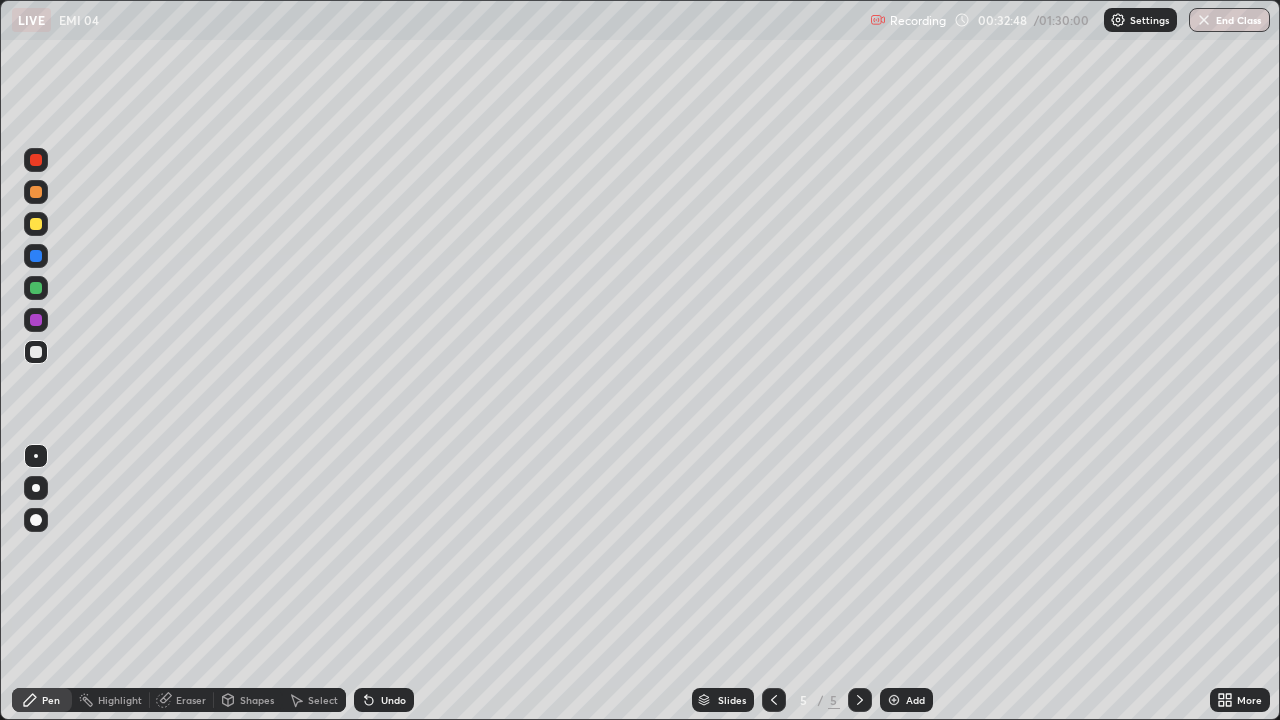 click at bounding box center [36, 192] 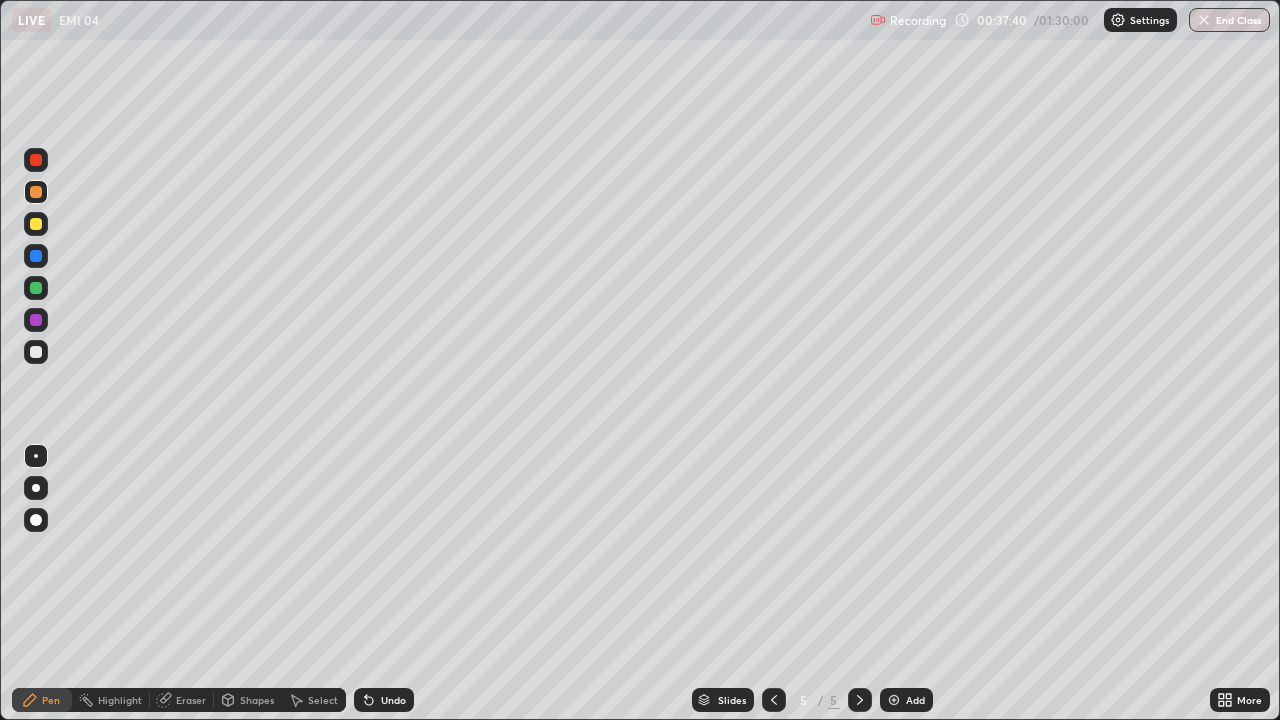 click at bounding box center [36, 320] 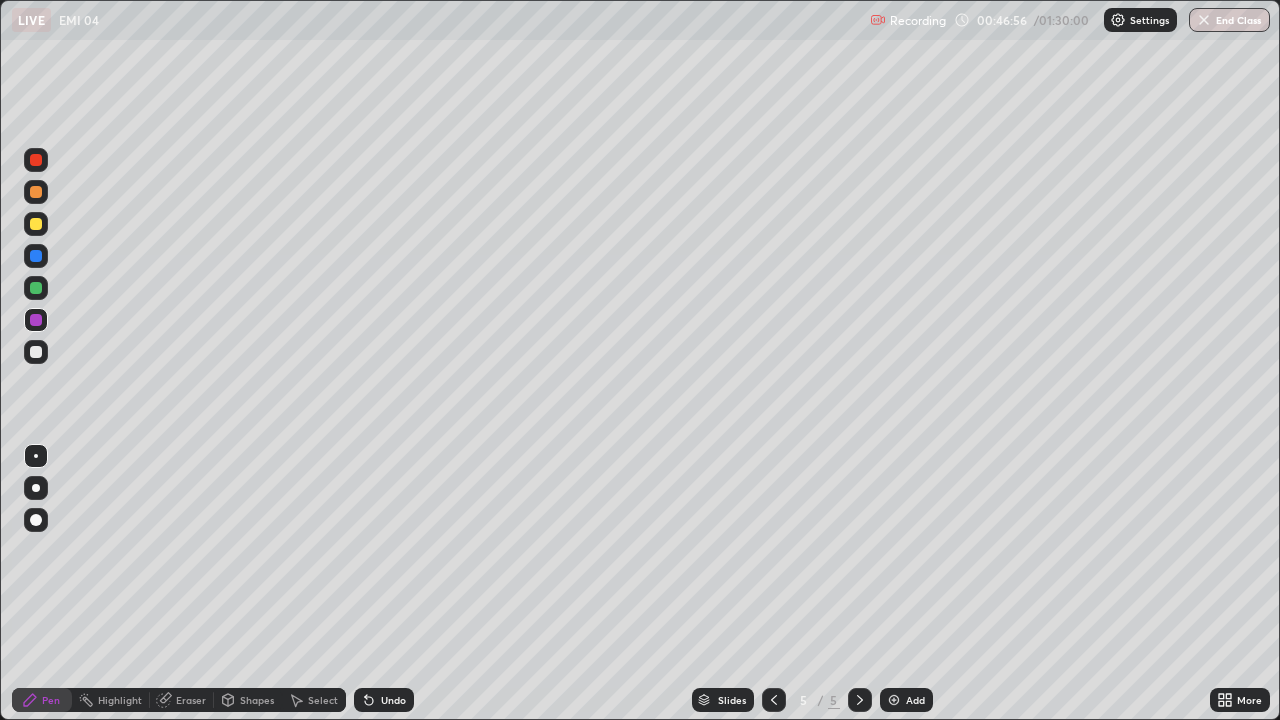 click at bounding box center [894, 700] 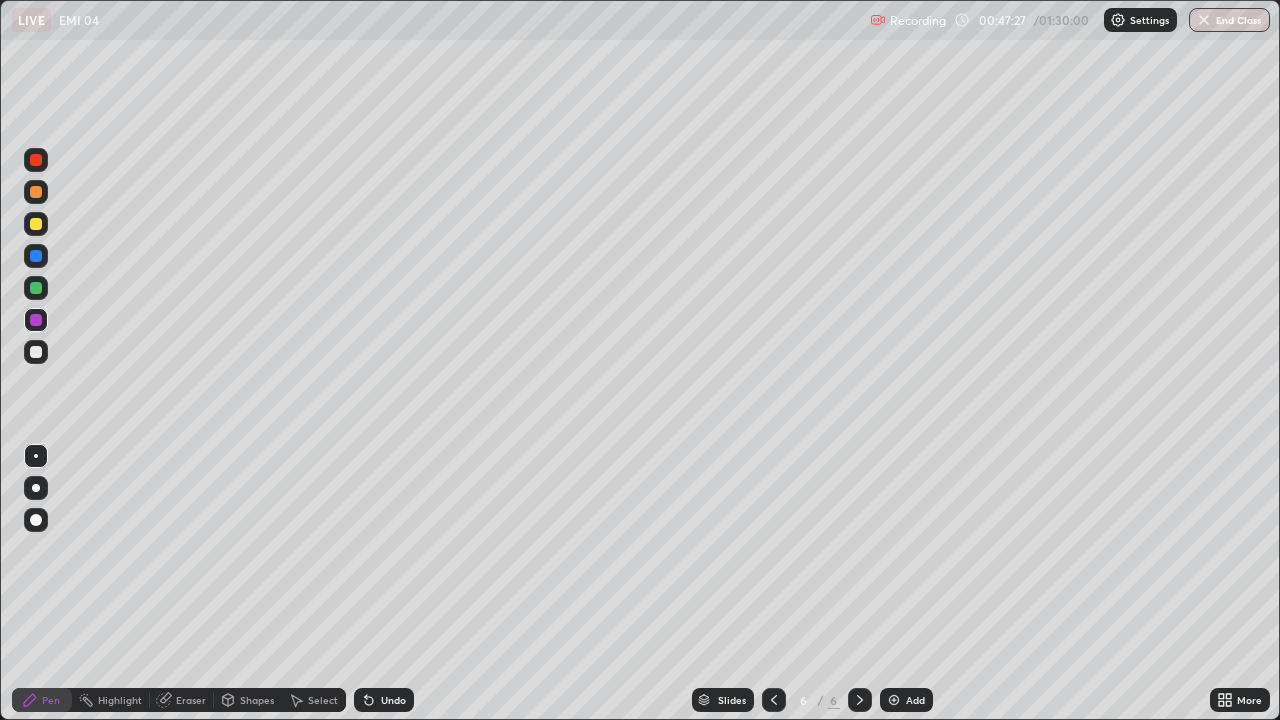 click at bounding box center (36, 352) 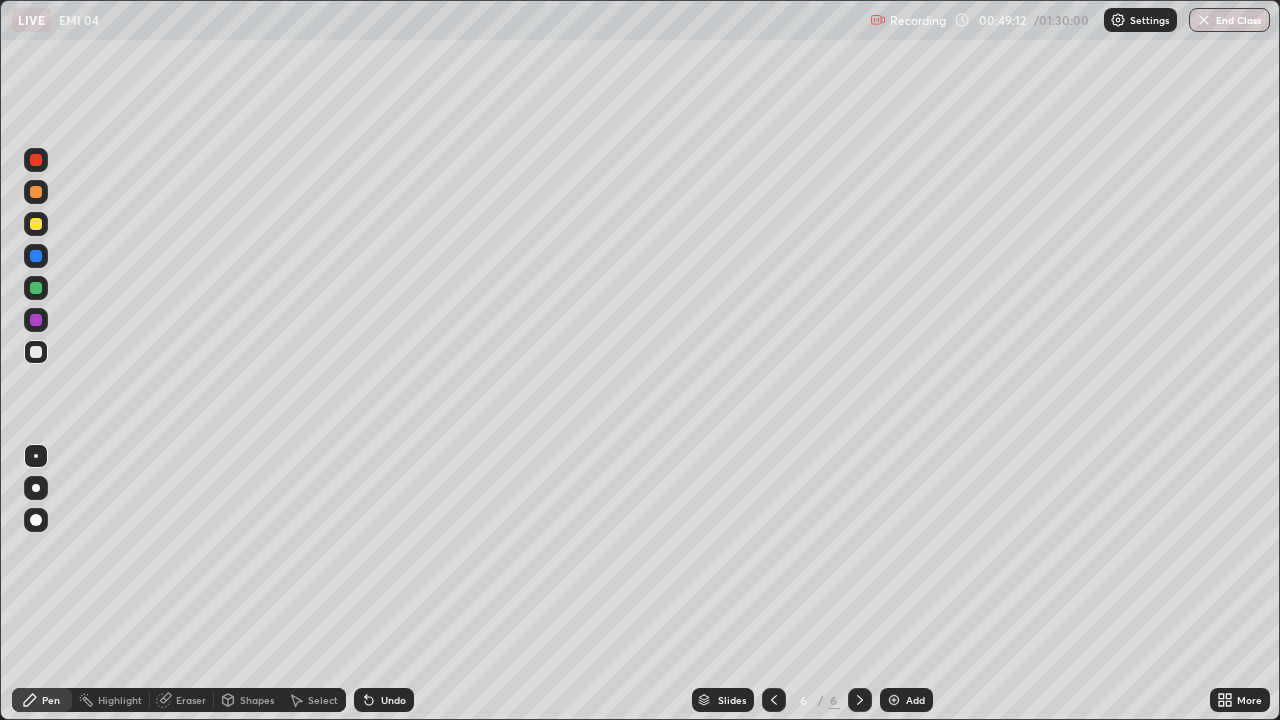 click at bounding box center [36, 288] 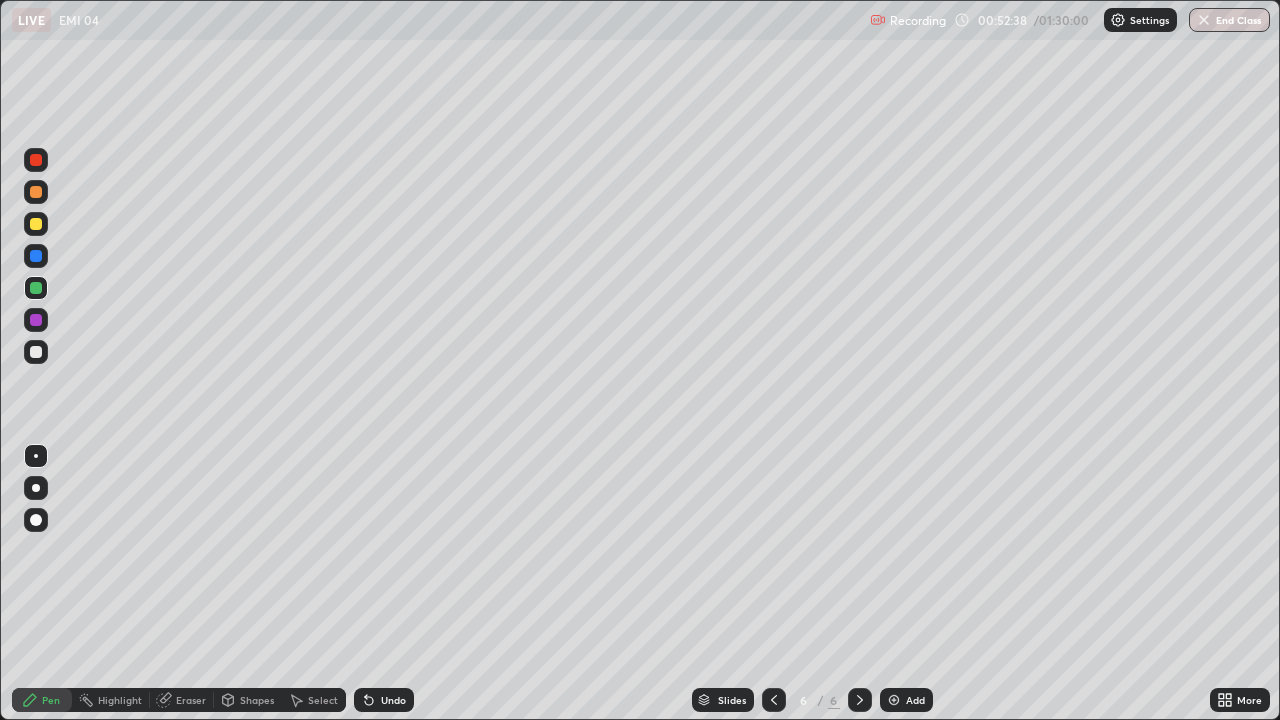 click on "Eraser" at bounding box center [191, 700] 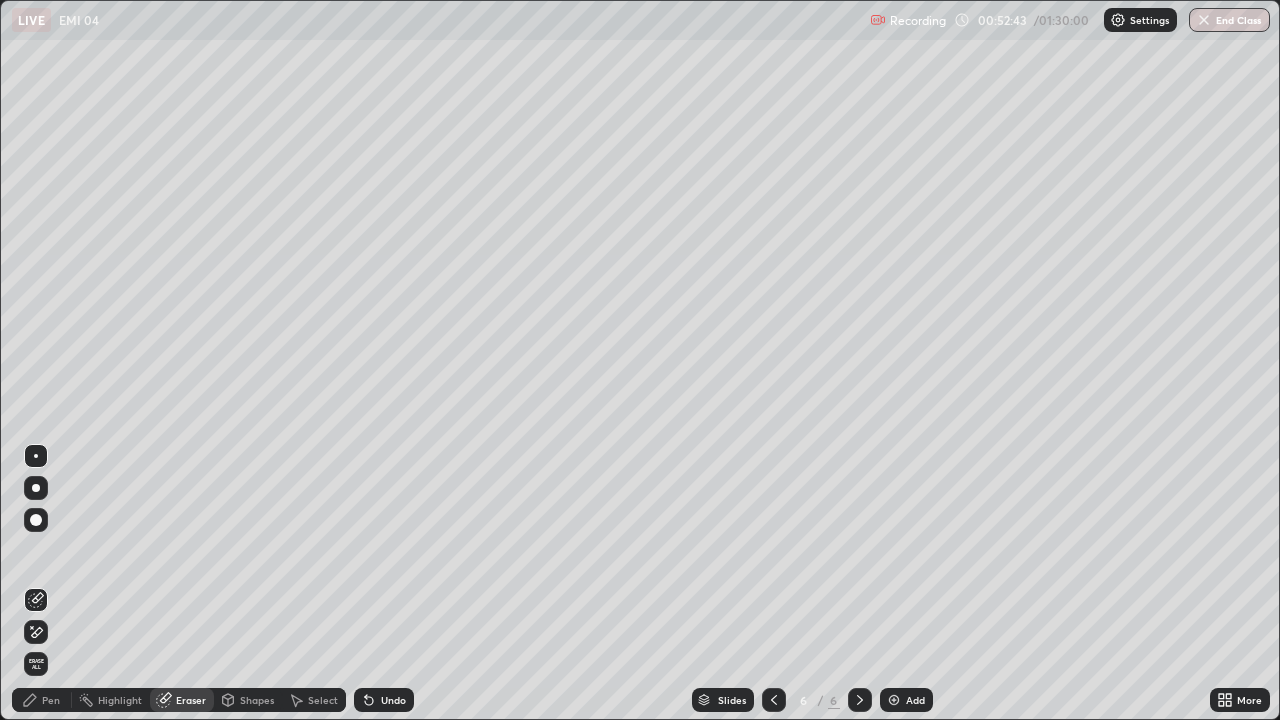 click on "Pen" at bounding box center [42, 700] 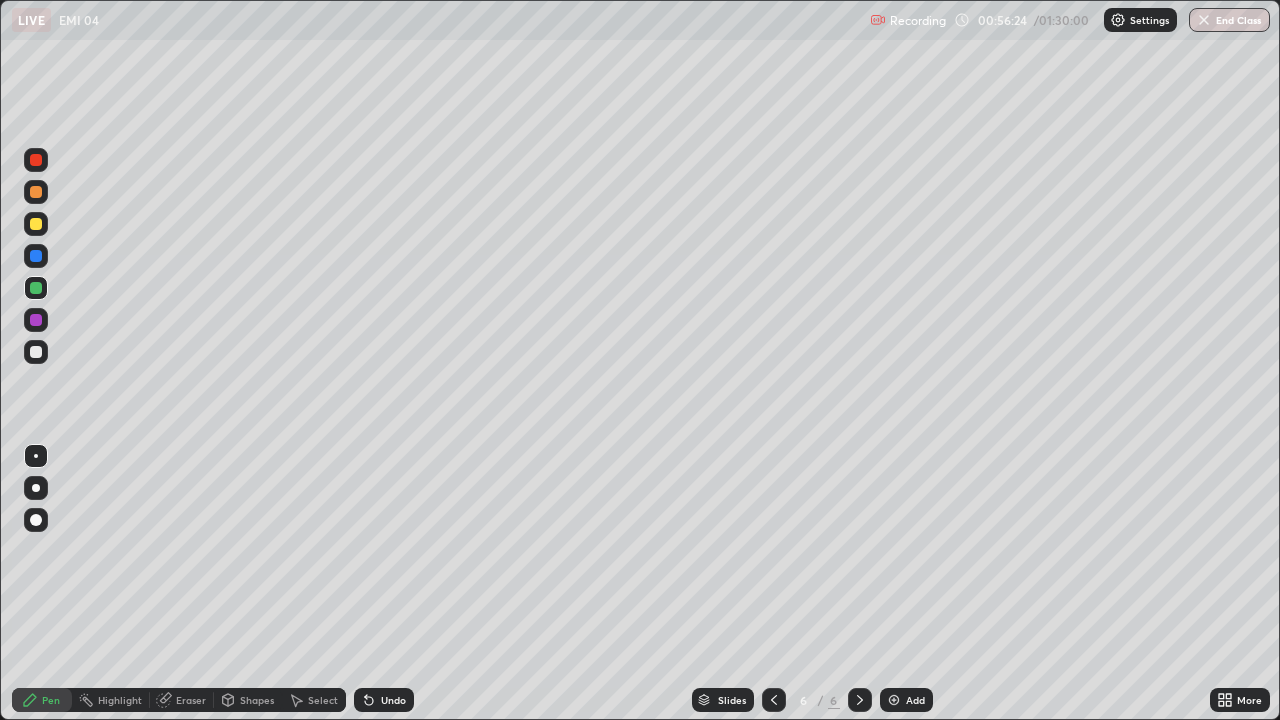 click at bounding box center (894, 700) 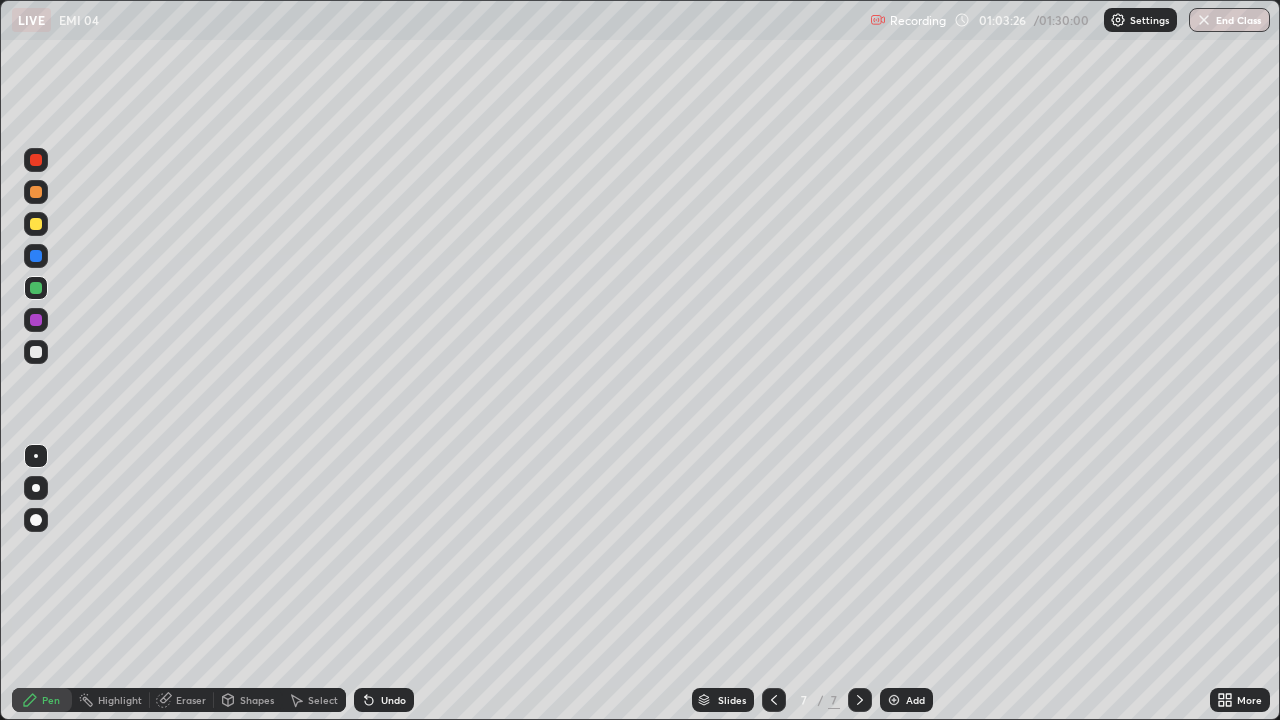 click at bounding box center (894, 700) 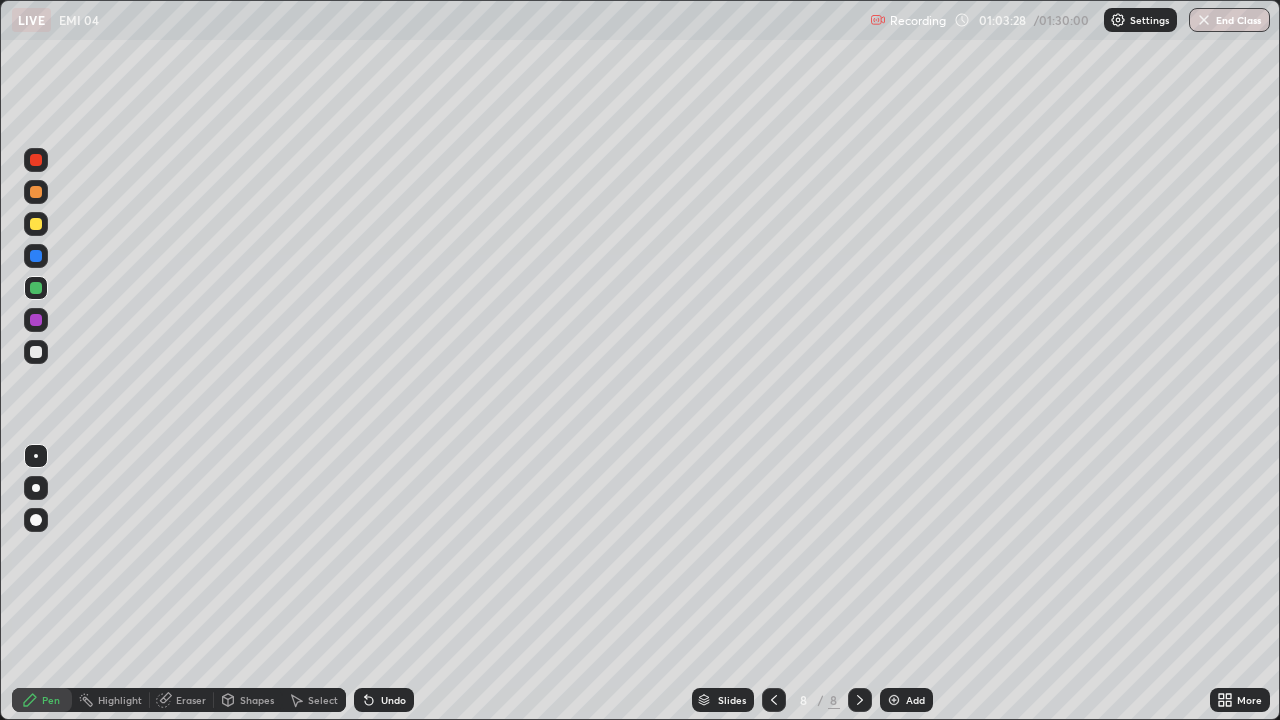 click at bounding box center [36, 352] 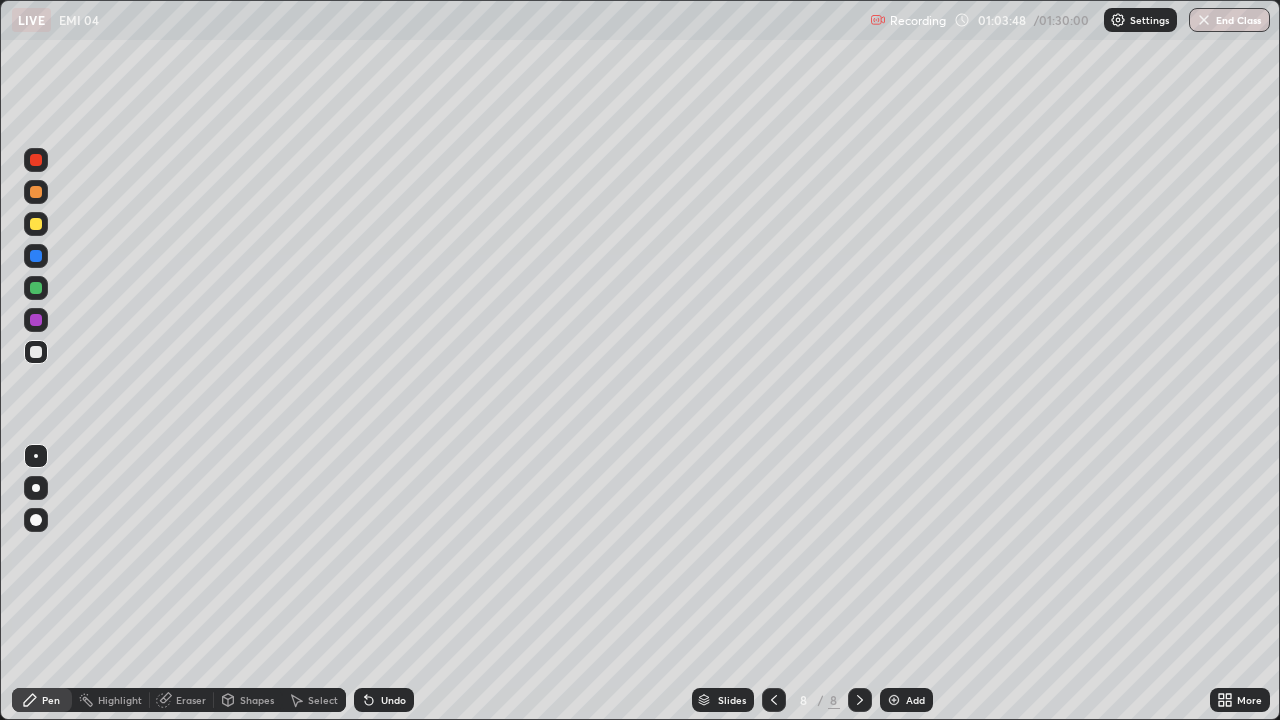 click at bounding box center [36, 320] 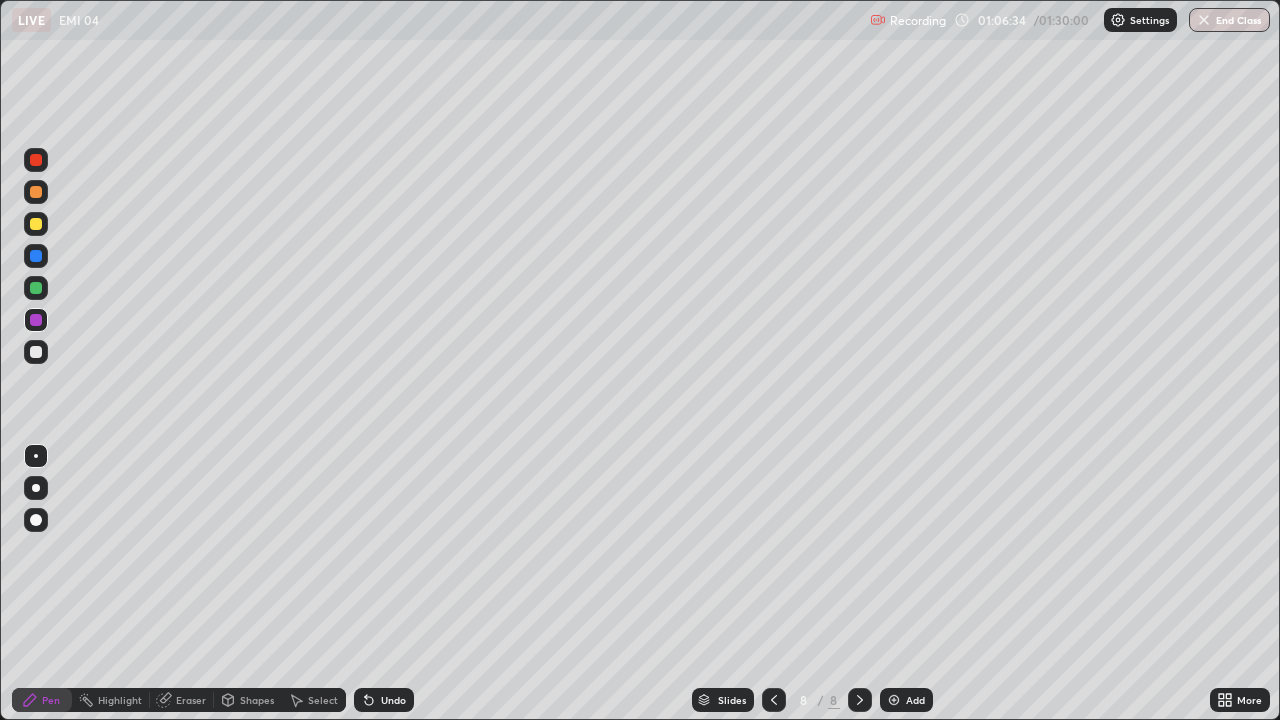 click at bounding box center (36, 288) 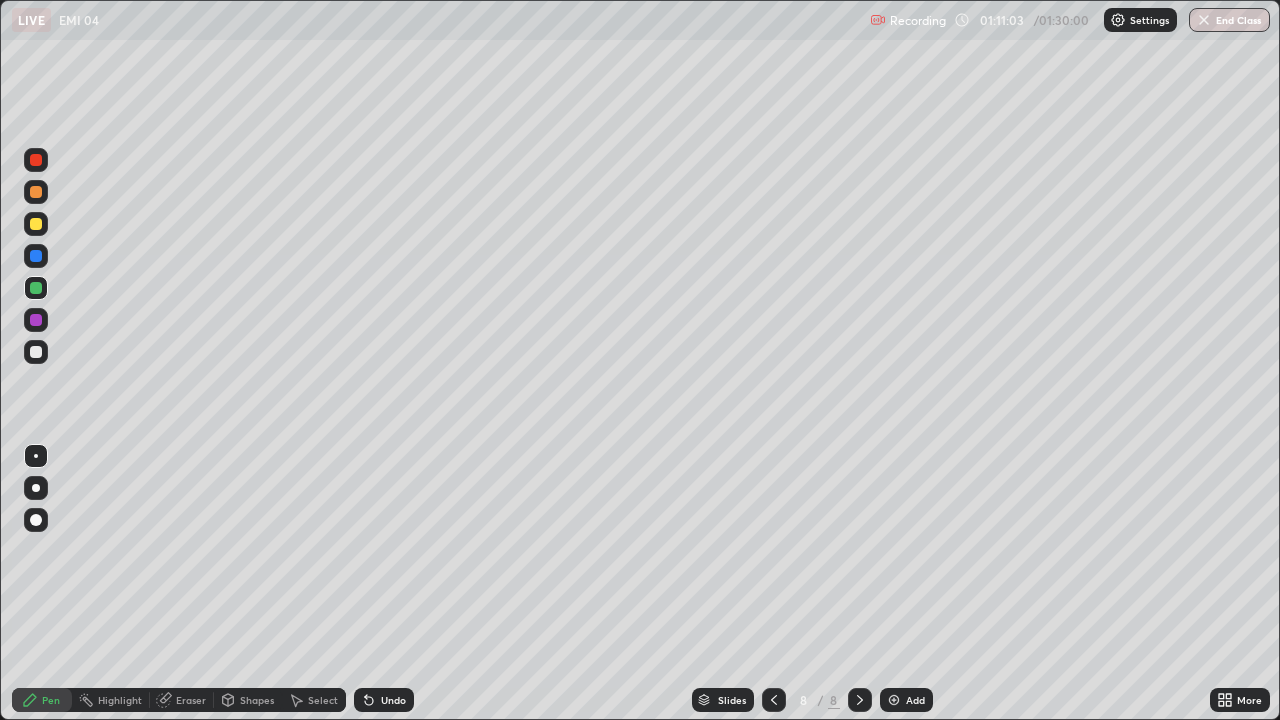 click at bounding box center [894, 700] 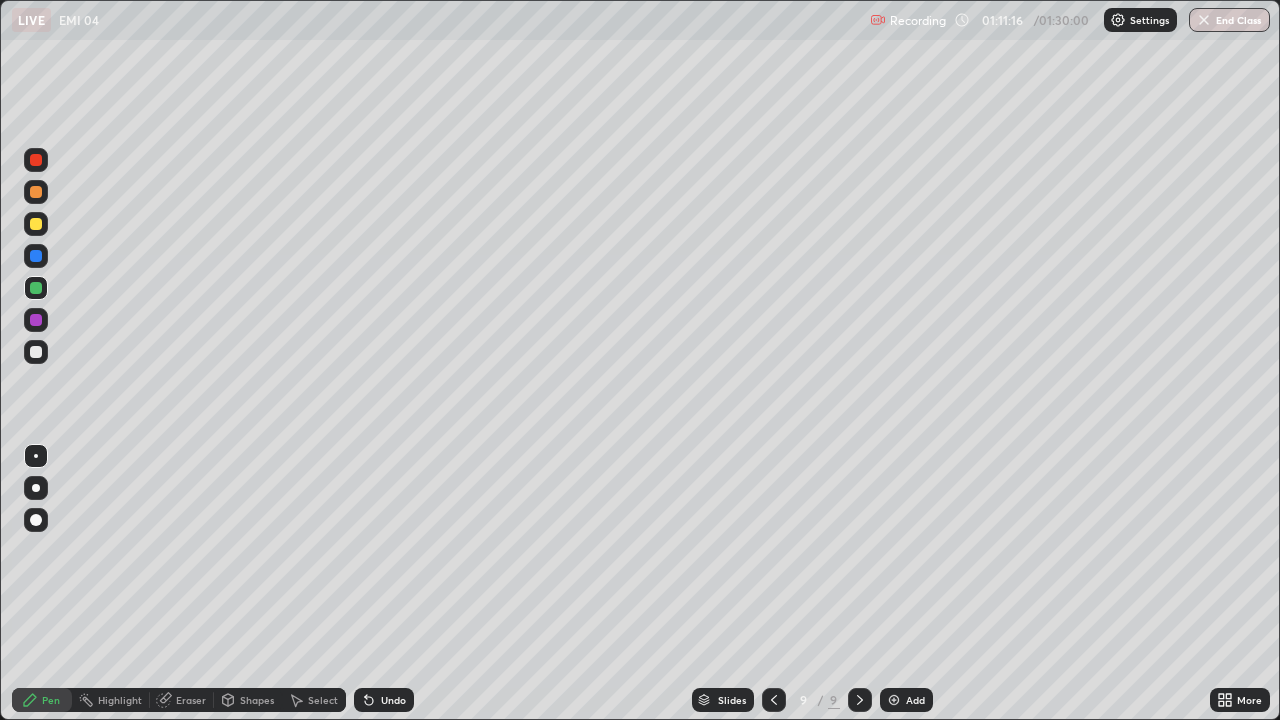 click at bounding box center (36, 320) 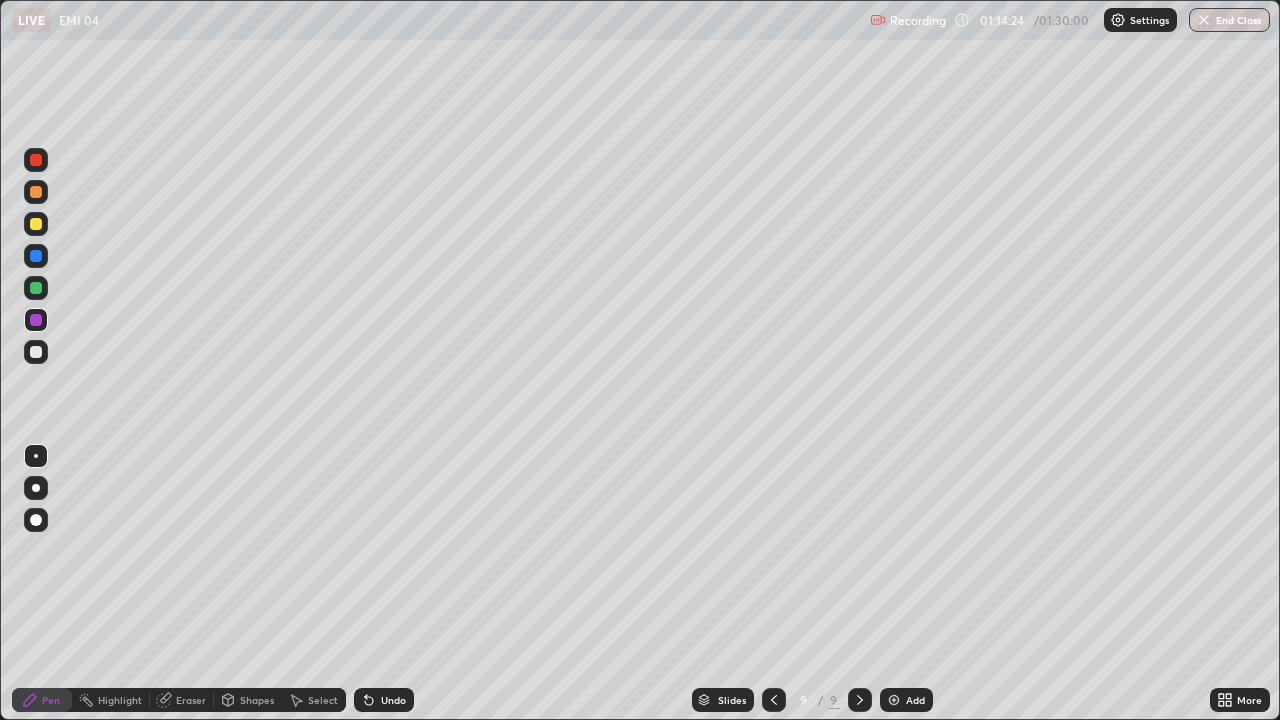 click at bounding box center (36, 288) 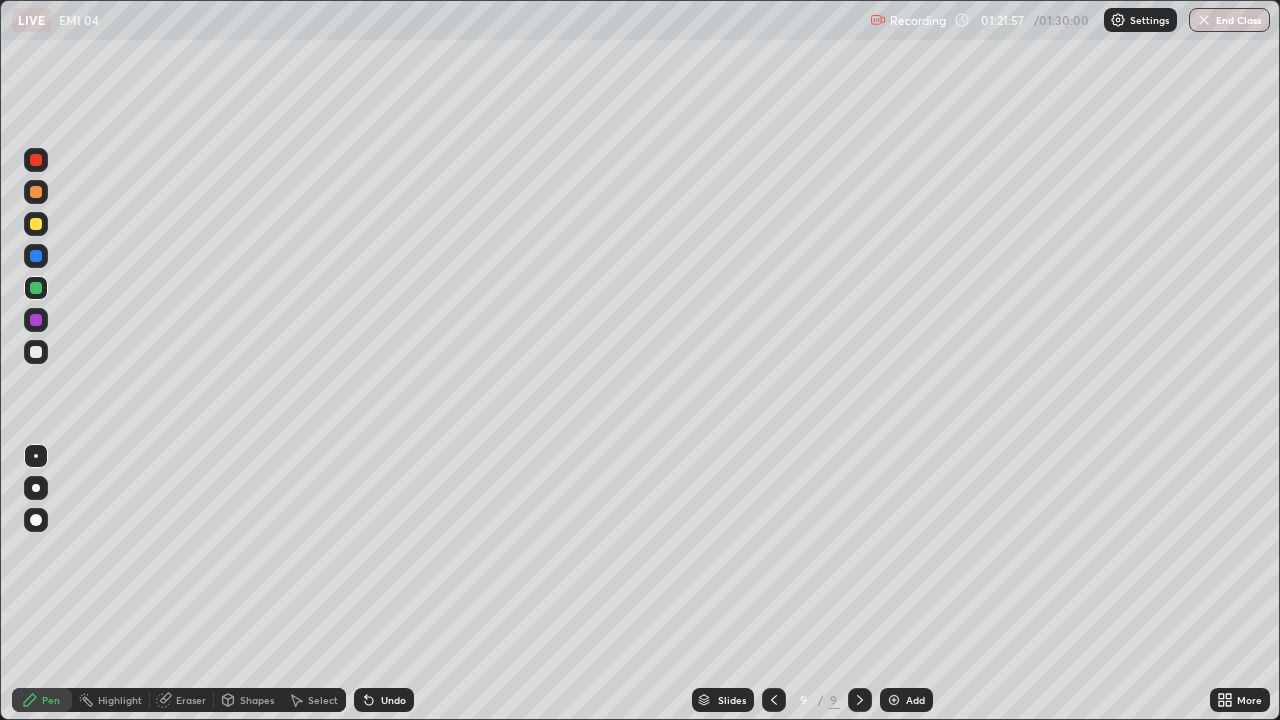click on "End Class" at bounding box center [1229, 20] 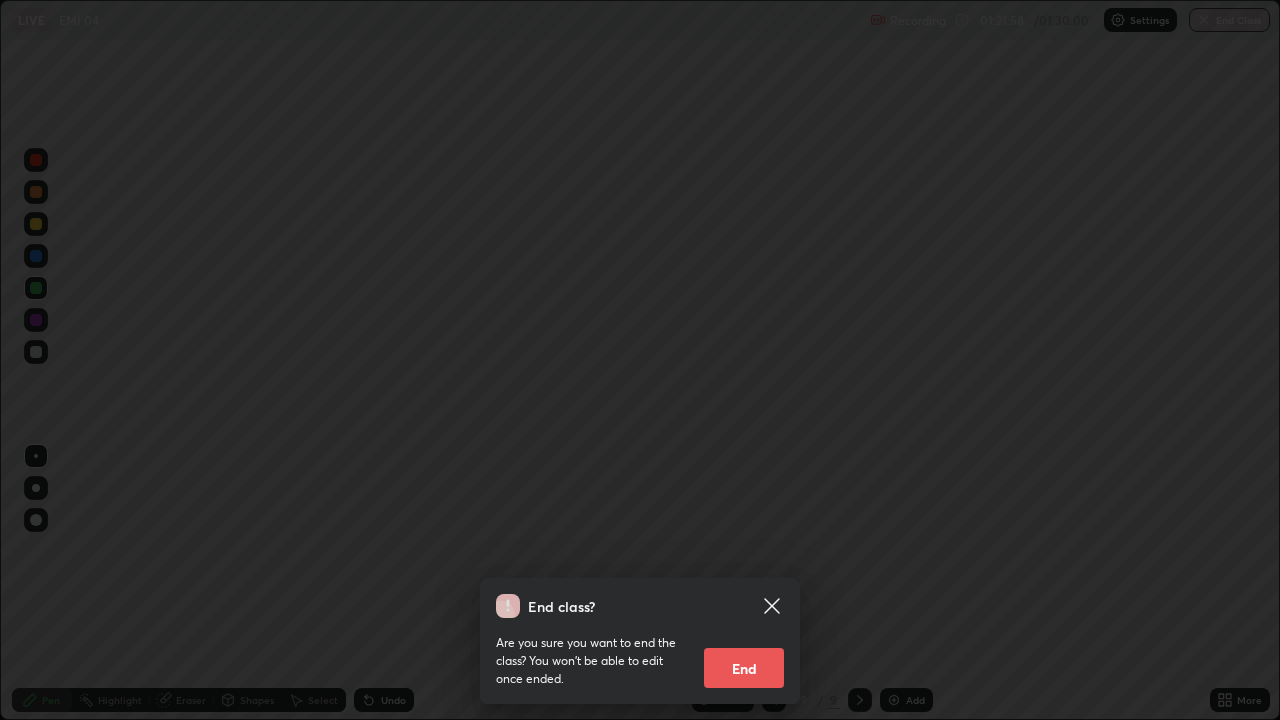 click on "End" at bounding box center [744, 668] 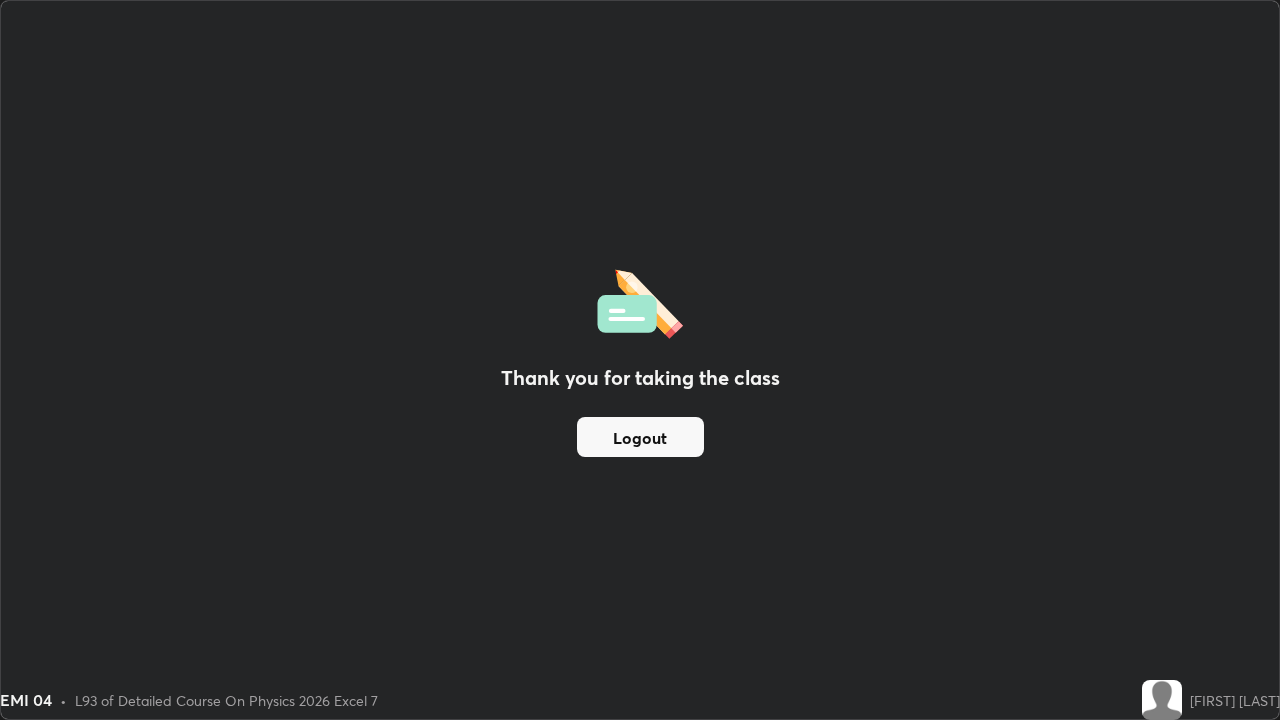 click on "Logout" at bounding box center (640, 437) 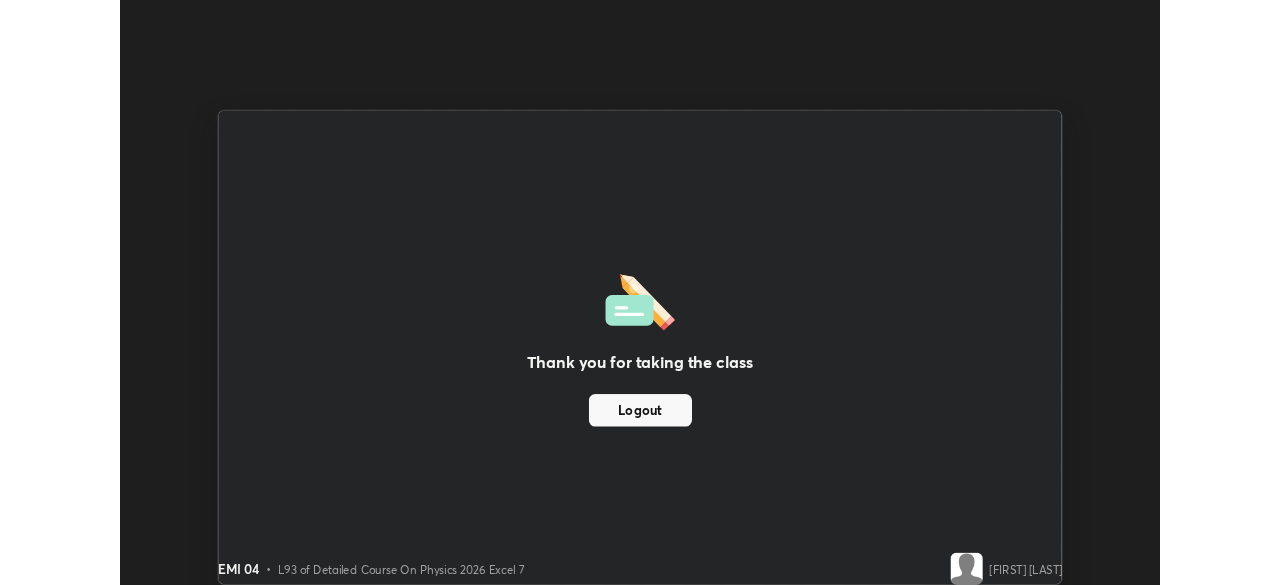 scroll, scrollTop: 585, scrollLeft: 1280, axis: both 